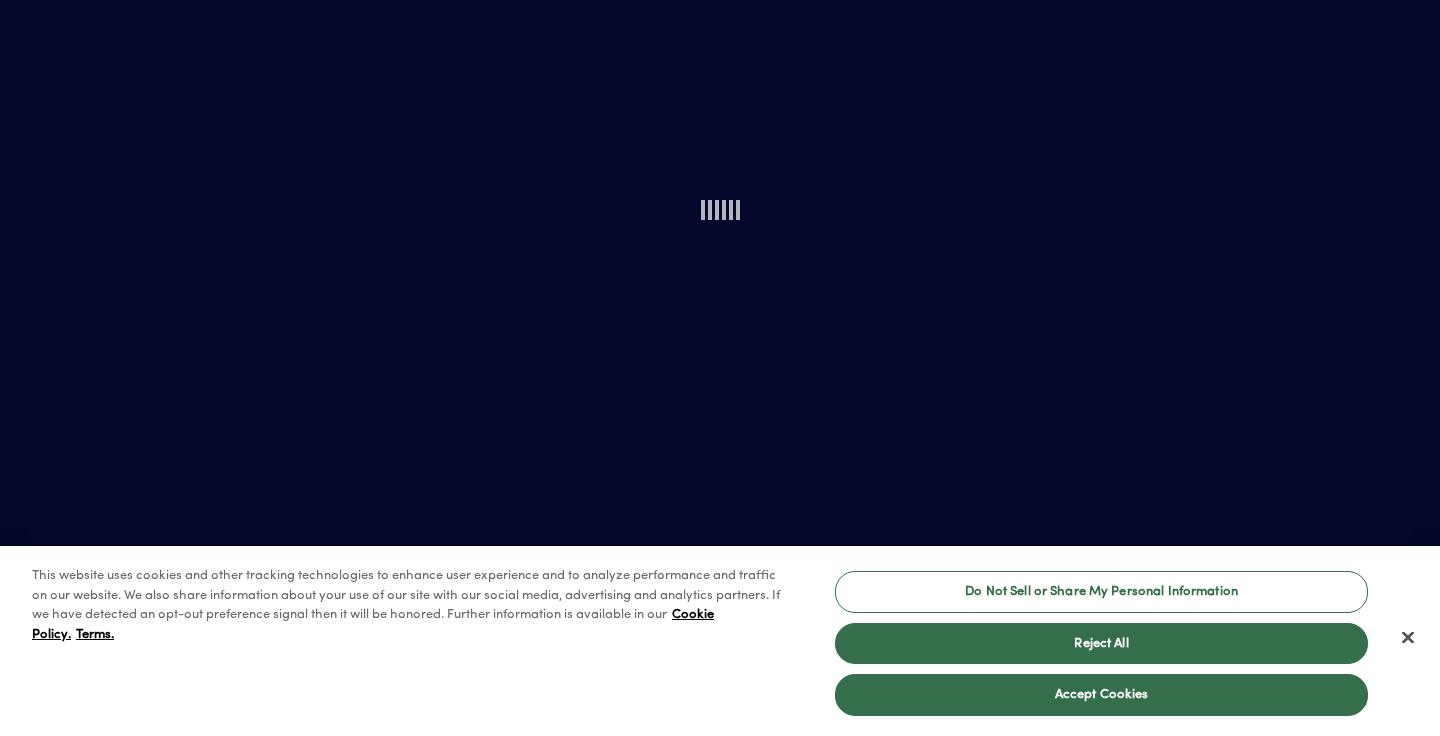 scroll, scrollTop: 0, scrollLeft: 0, axis: both 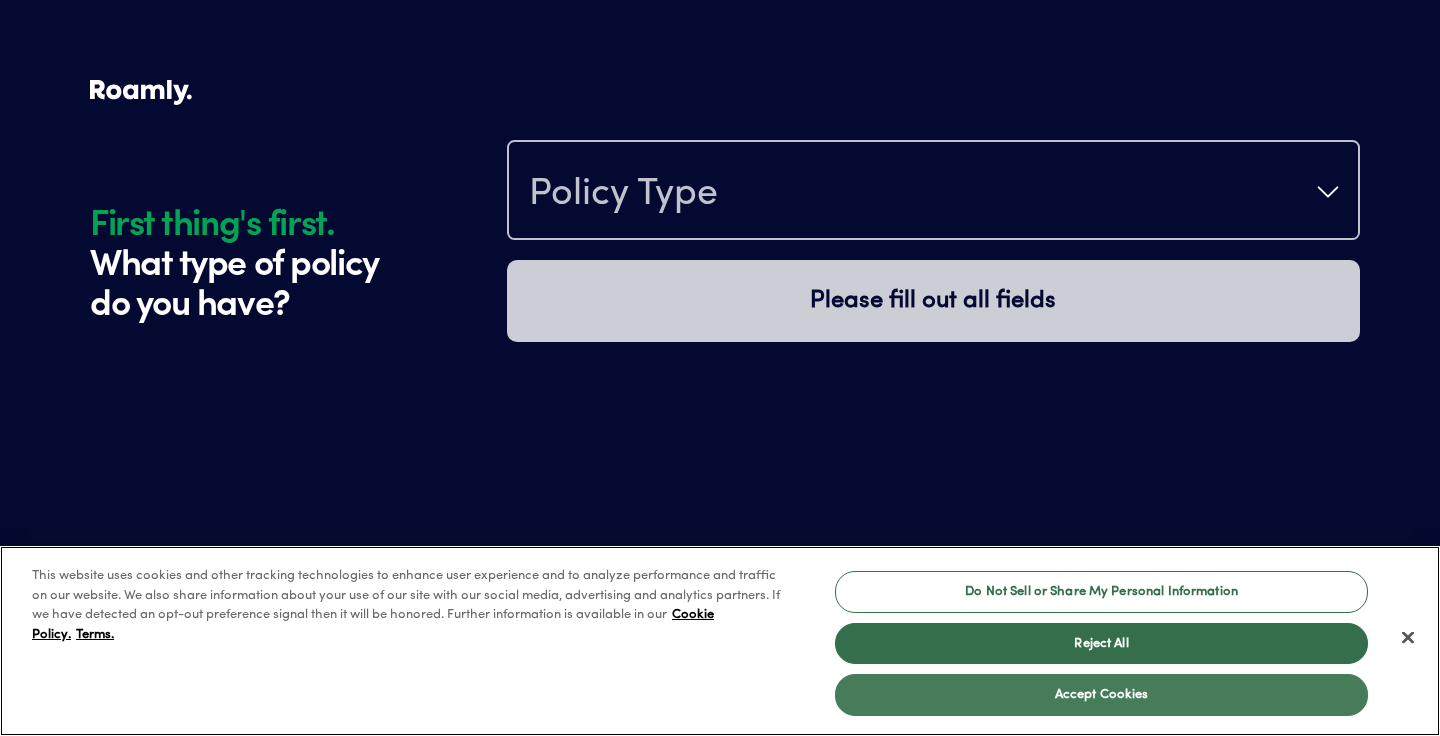 click on "Accept Cookies" at bounding box center [1101, 695] 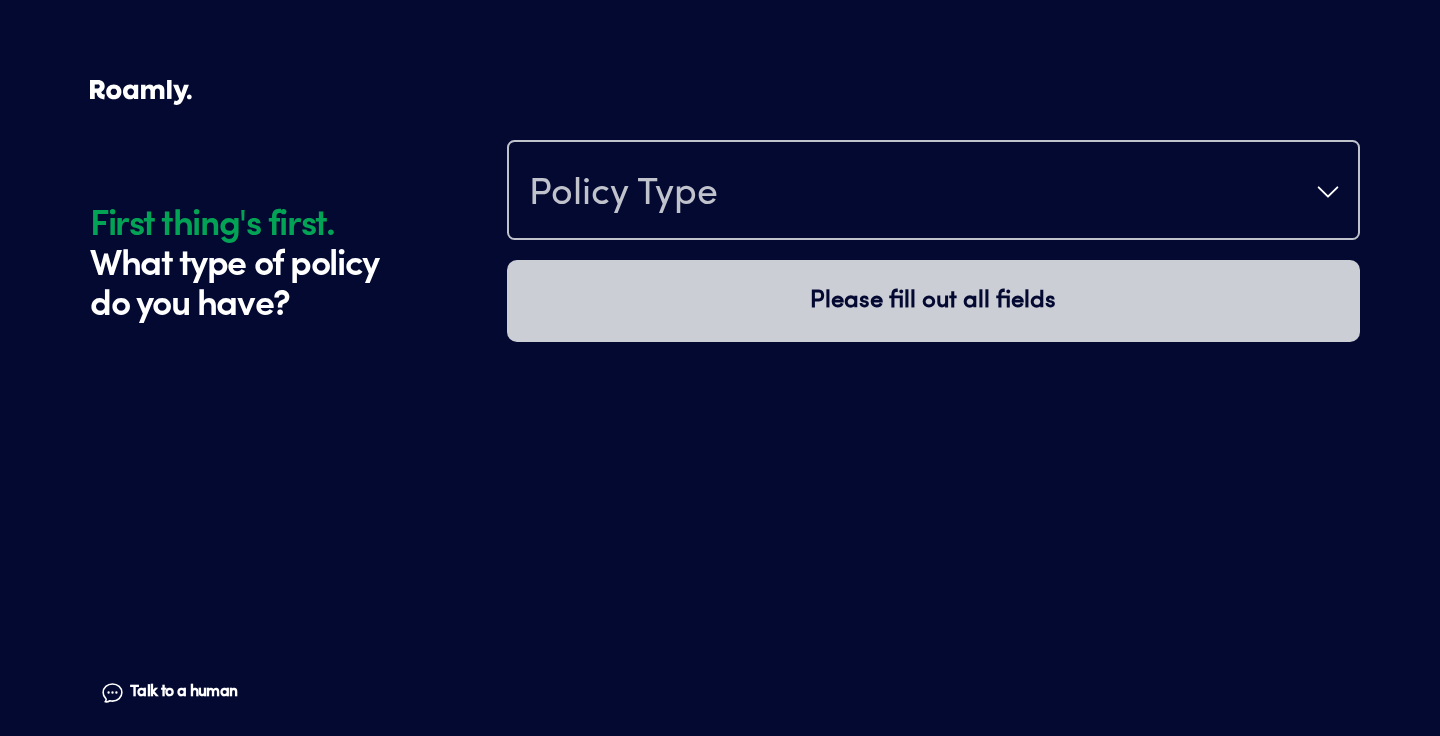 click on "Policy Type" at bounding box center [933, 192] 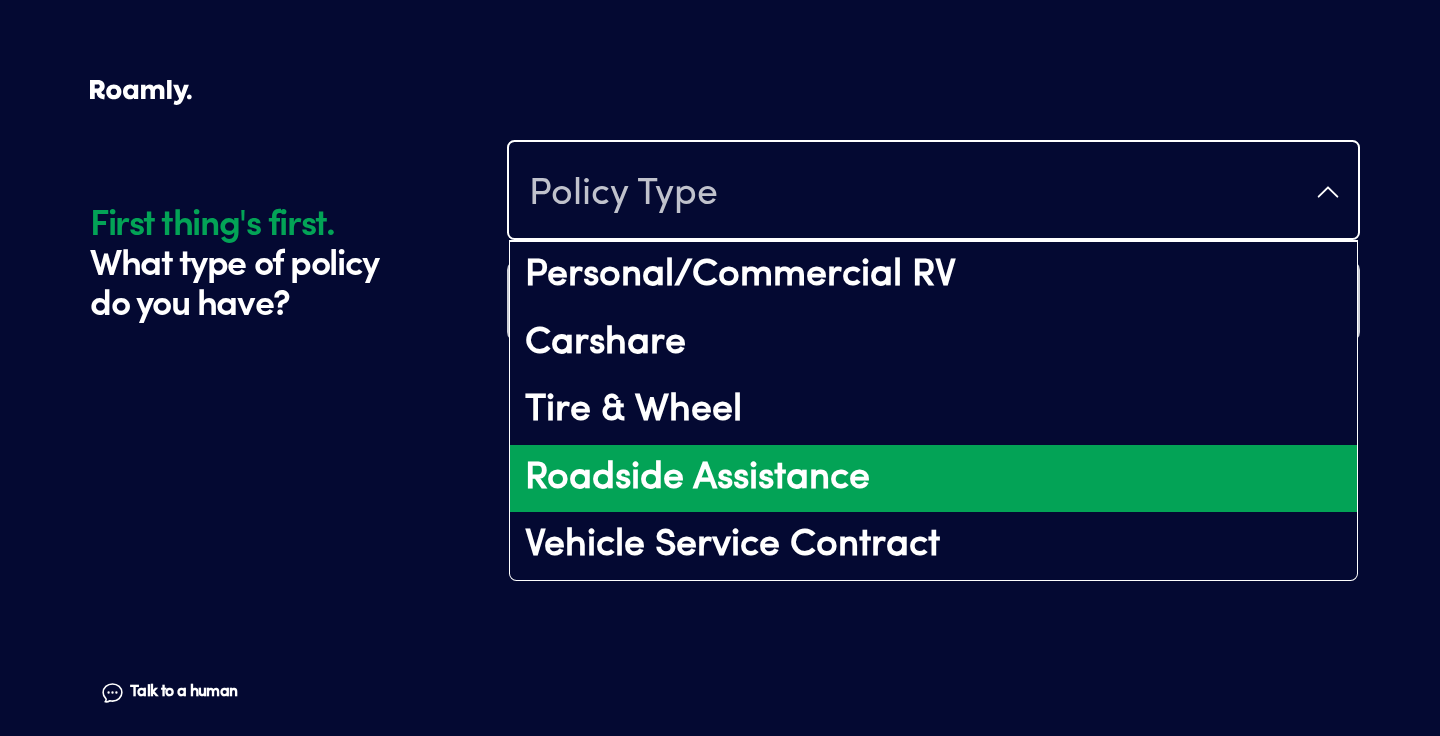 click on "Roadside Assistance" at bounding box center (933, 479) 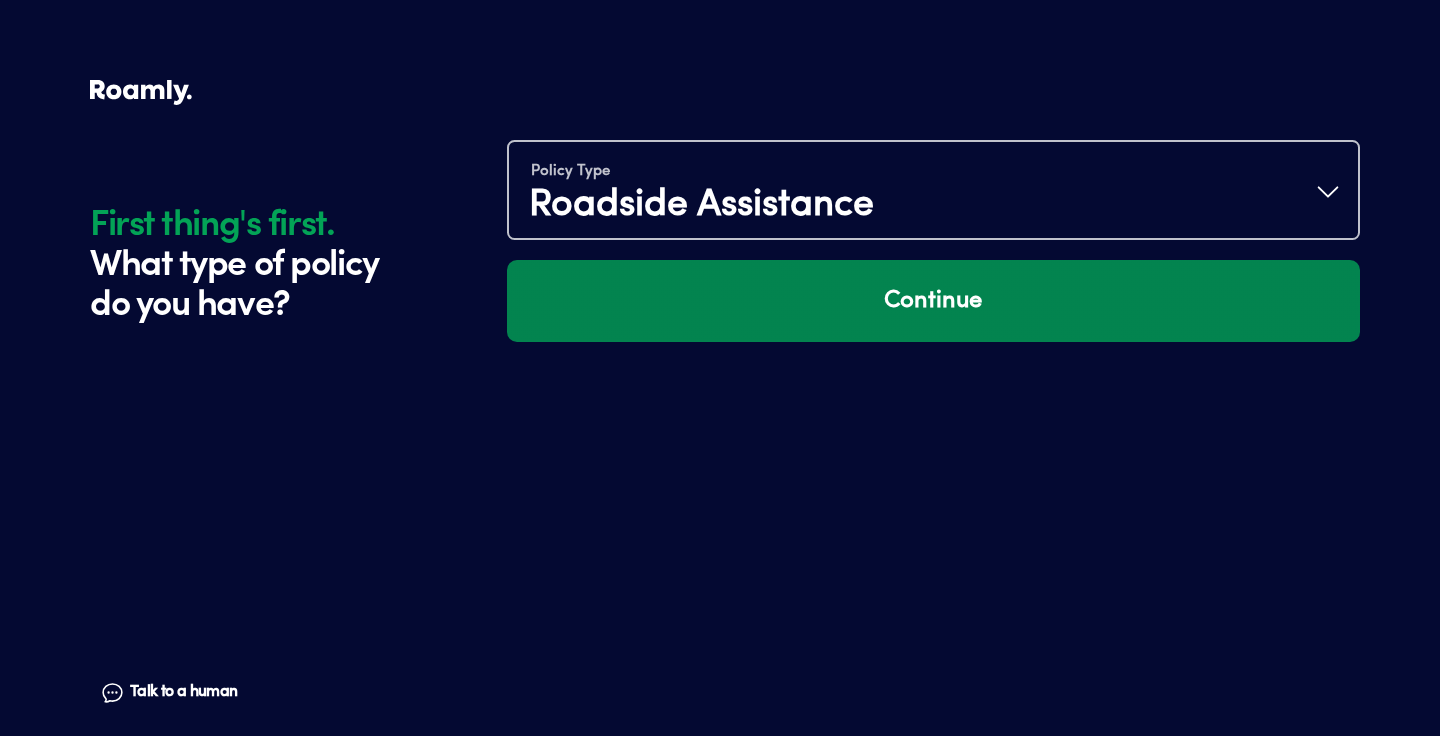 click on "Continue" at bounding box center (933, 301) 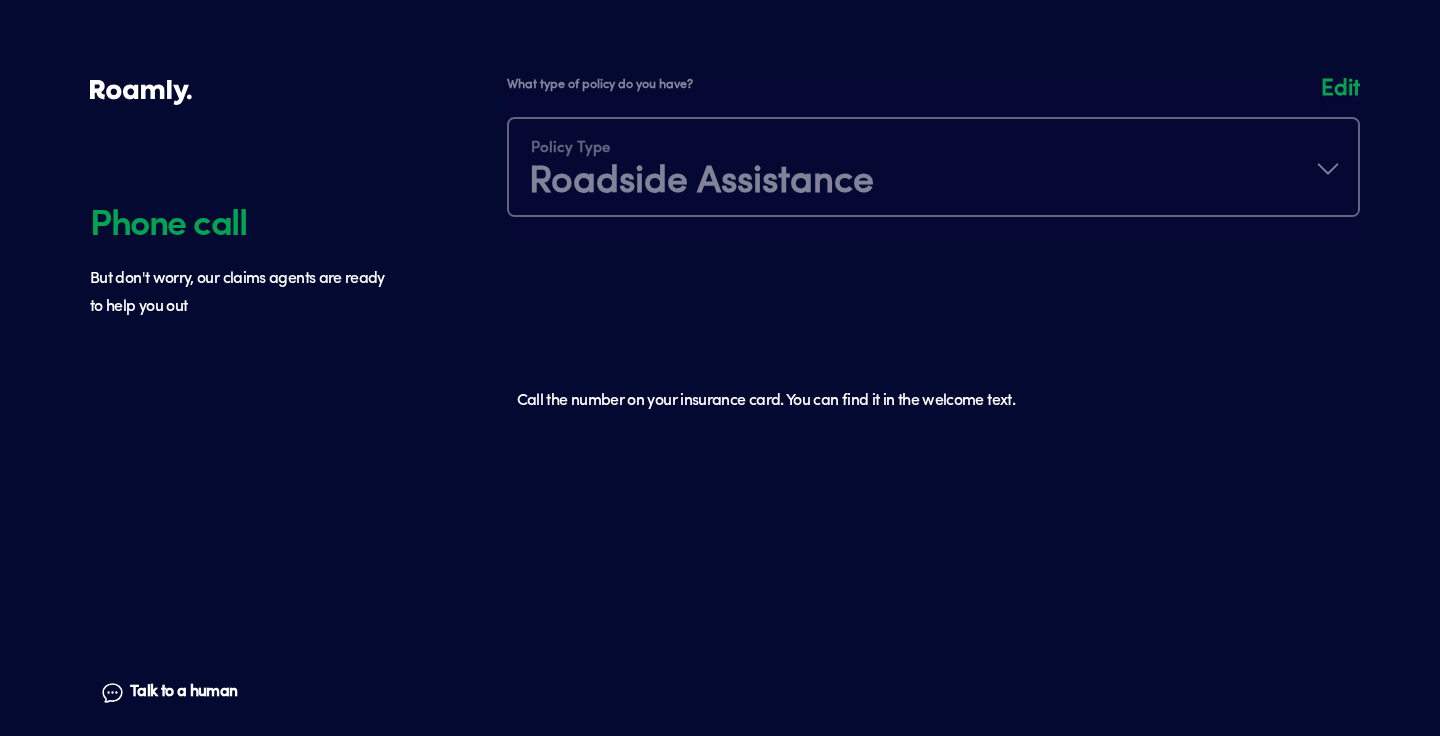 scroll, scrollTop: 0, scrollLeft: 0, axis: both 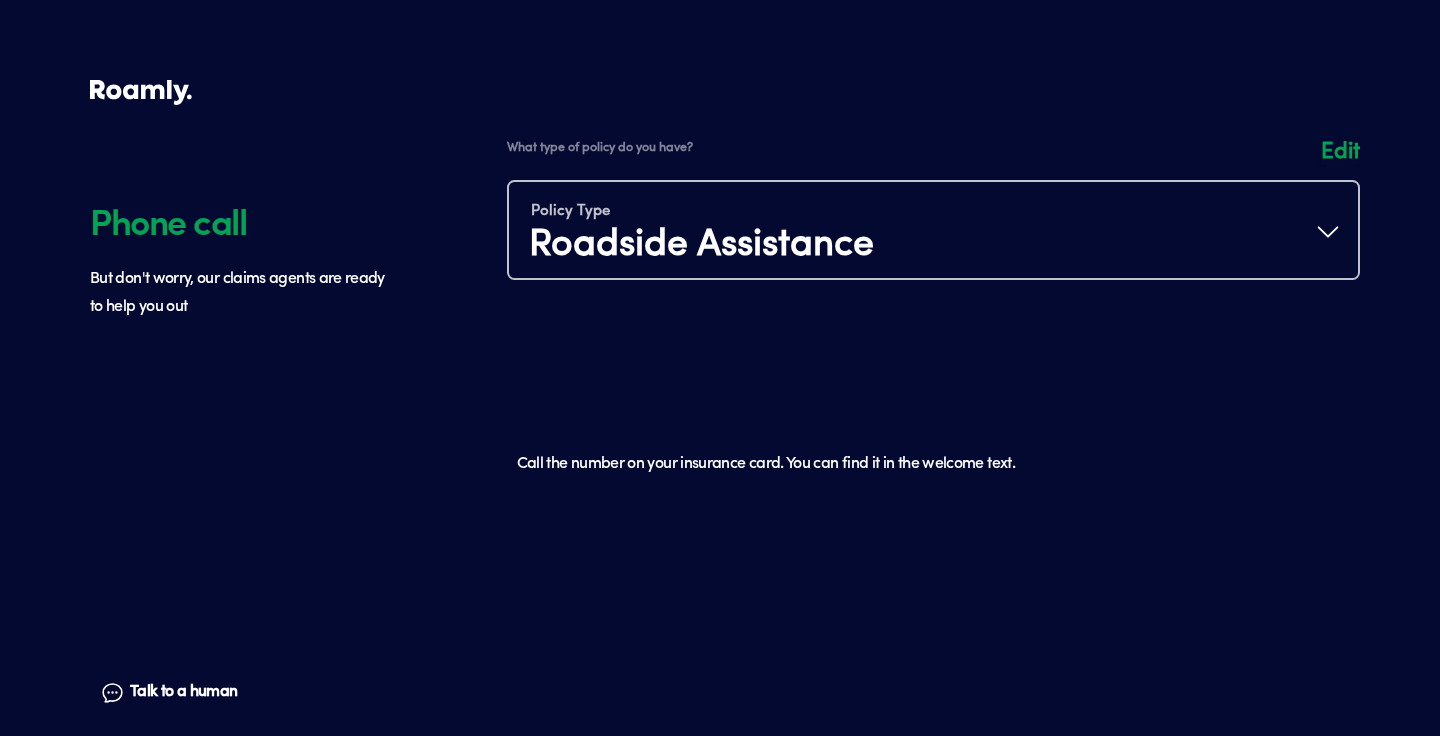 click at bounding box center [933, 220] 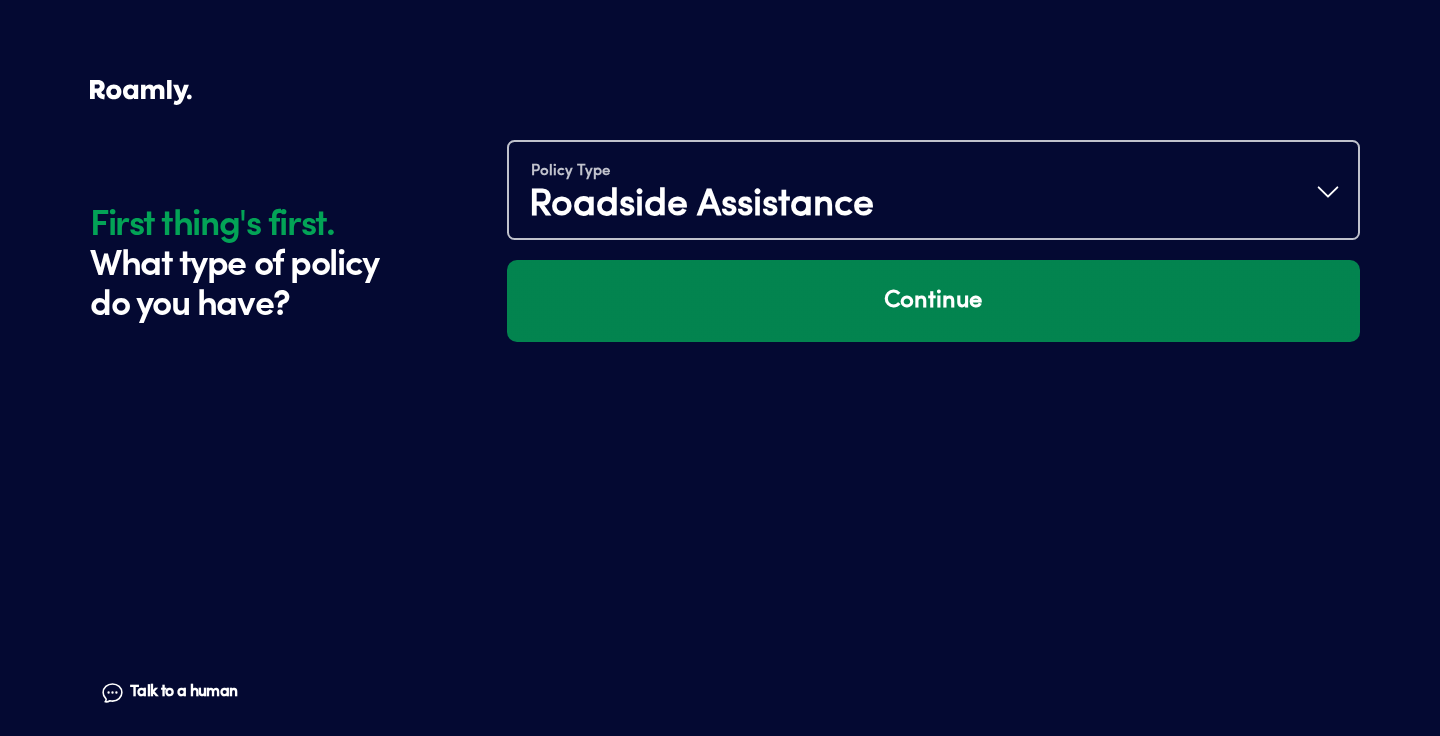 click on "Continue" at bounding box center (933, 301) 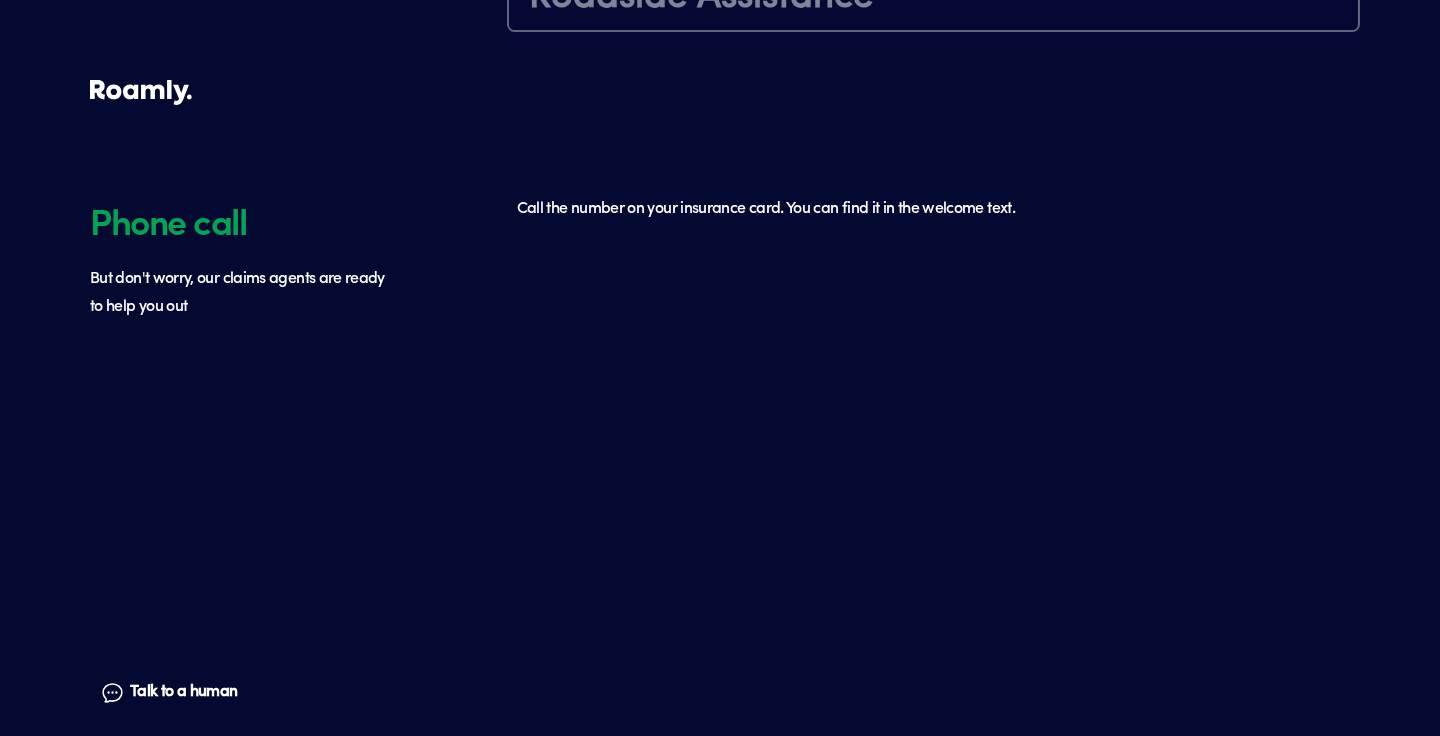 scroll, scrollTop: 263, scrollLeft: 0, axis: vertical 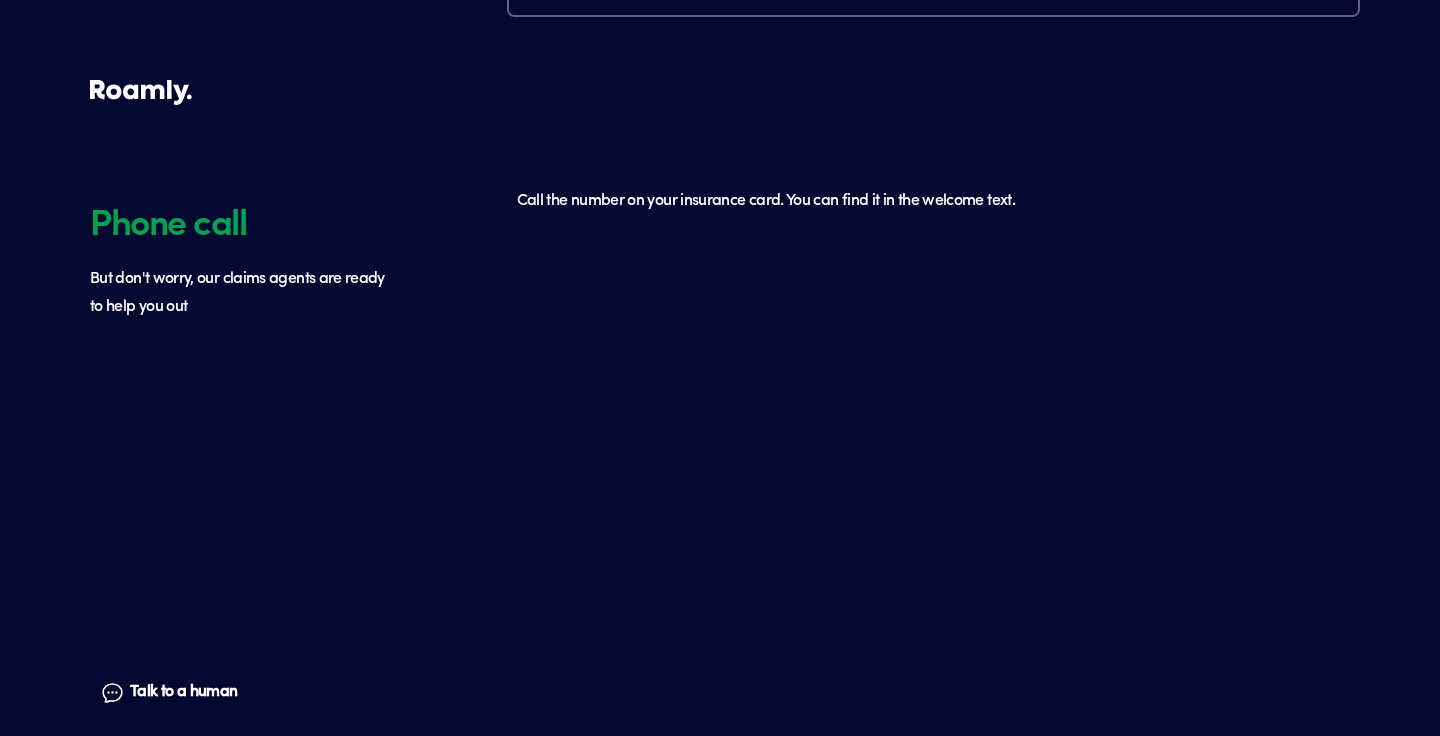 click on "Call the number on your insurance card. You can find it in the welcome text." at bounding box center [933, 431] 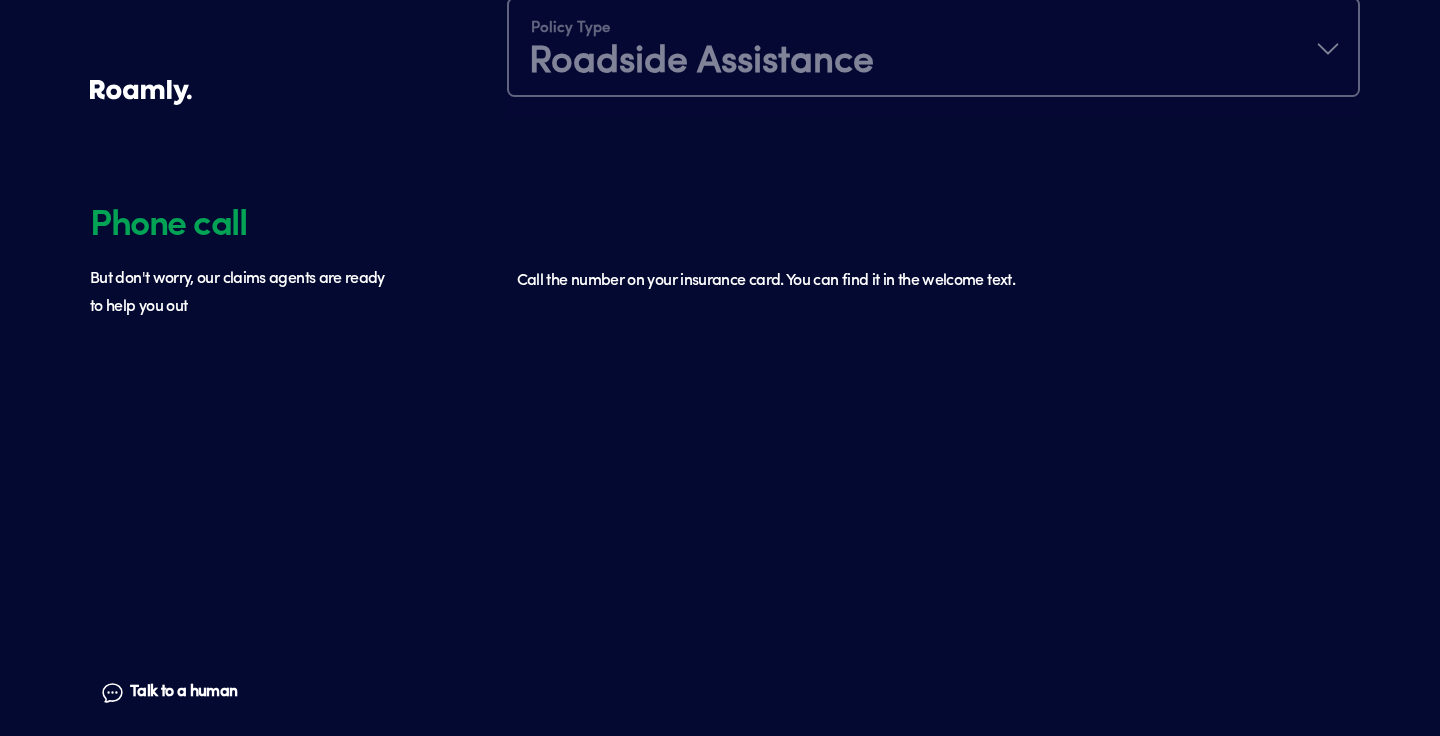 scroll, scrollTop: 143, scrollLeft: 0, axis: vertical 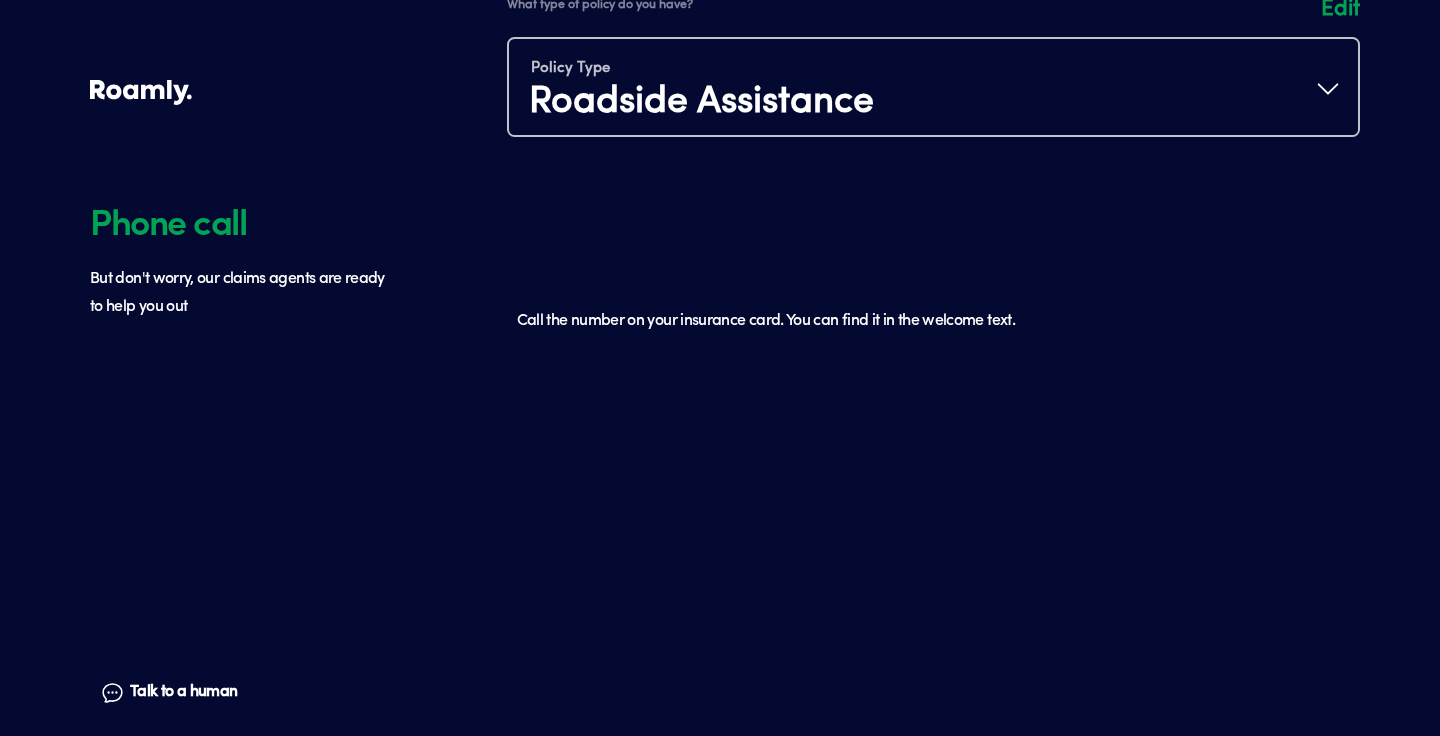 click at bounding box center [933, 77] 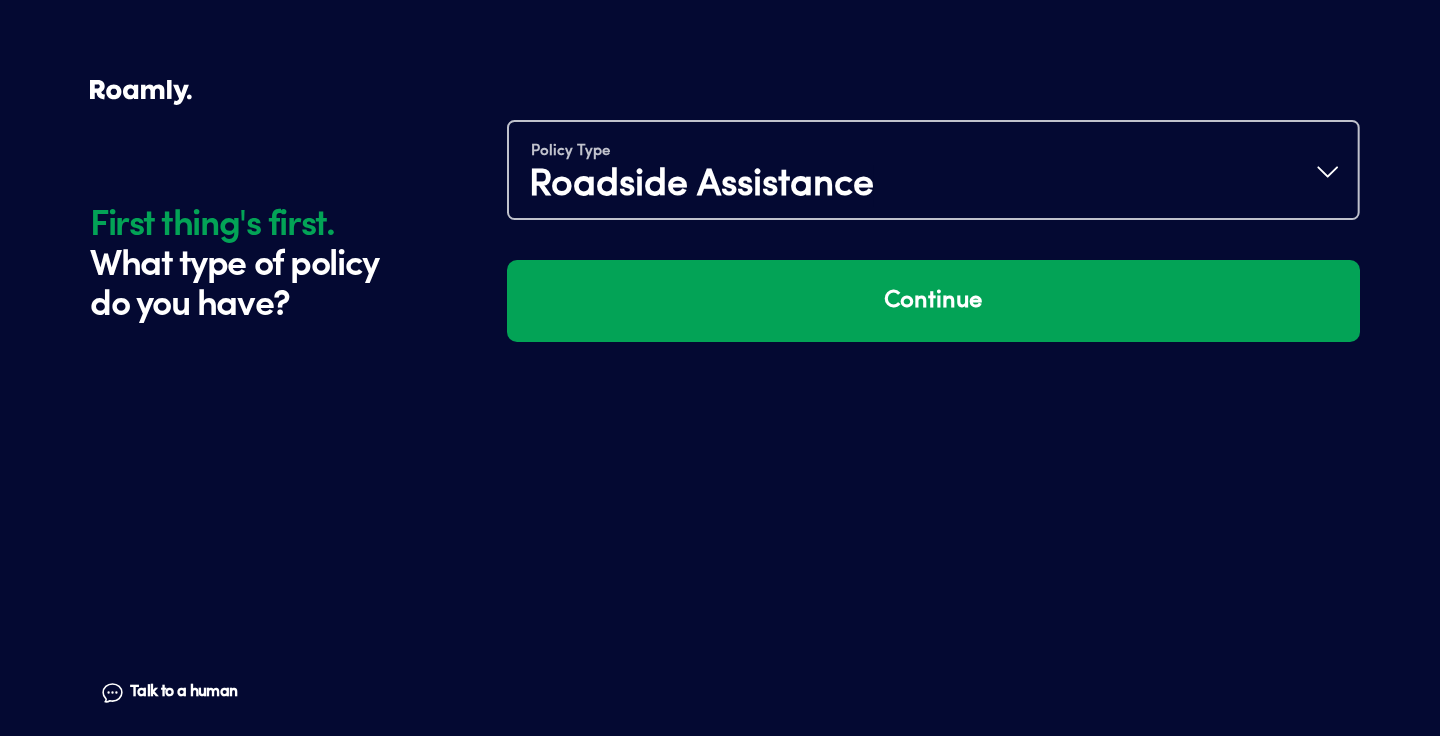 scroll, scrollTop: 0, scrollLeft: 0, axis: both 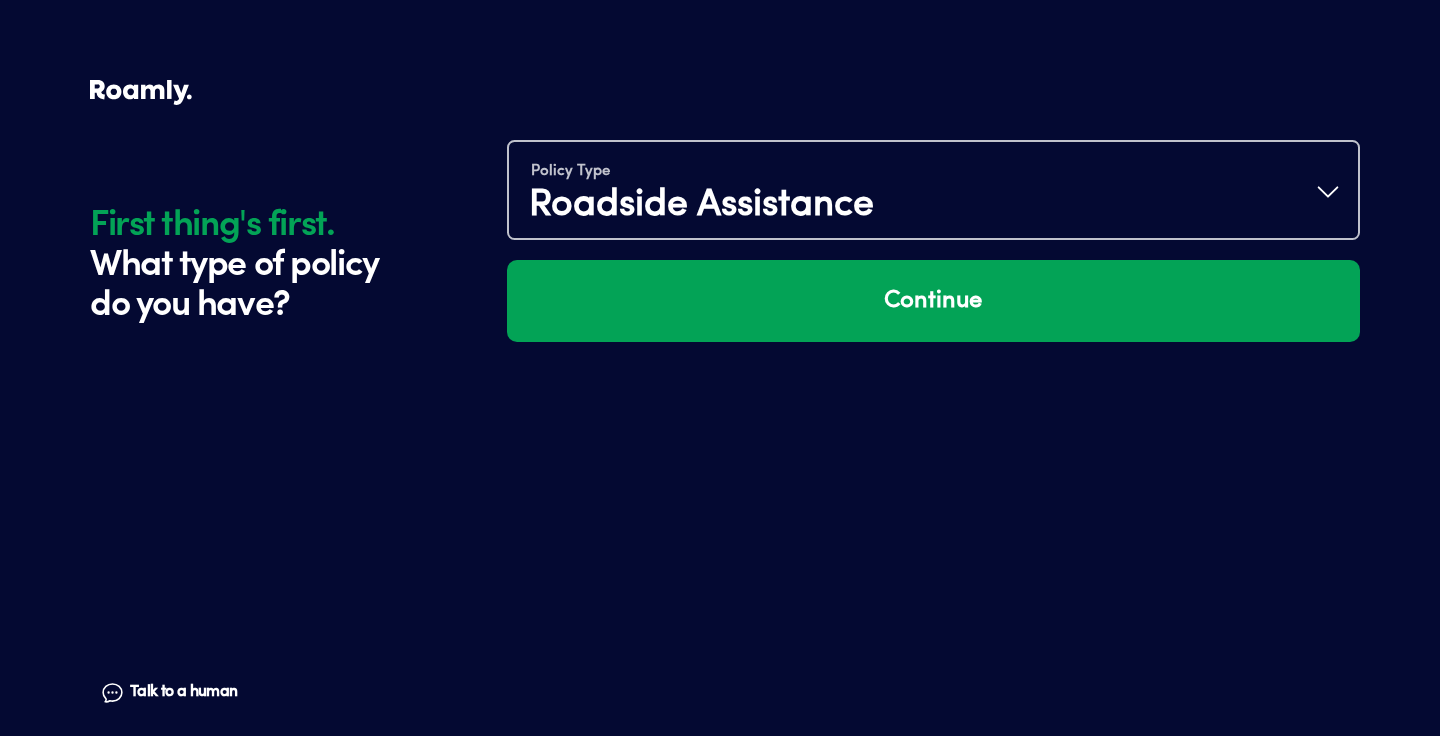 click on "Roadside Assistance" at bounding box center (701, 206) 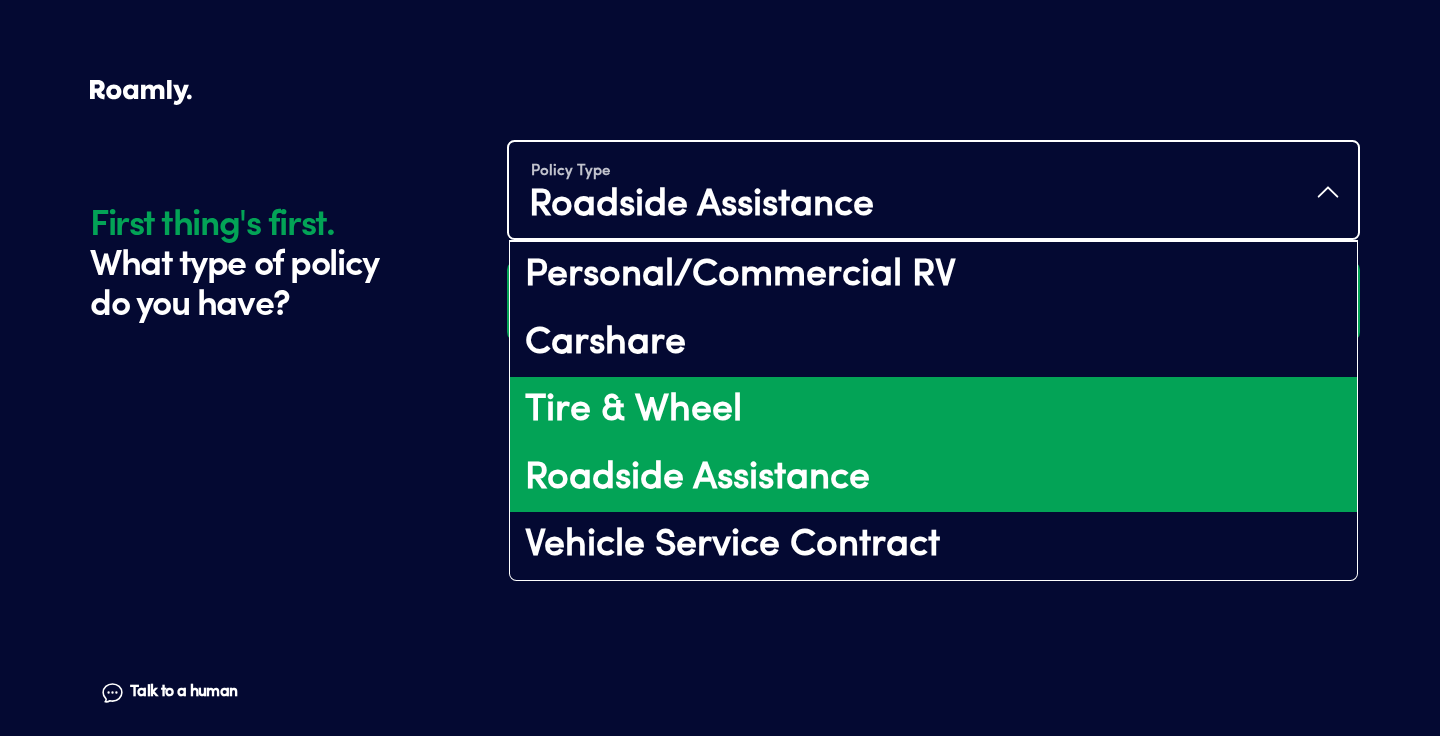 click on "Tire & Wheel" at bounding box center (933, 411) 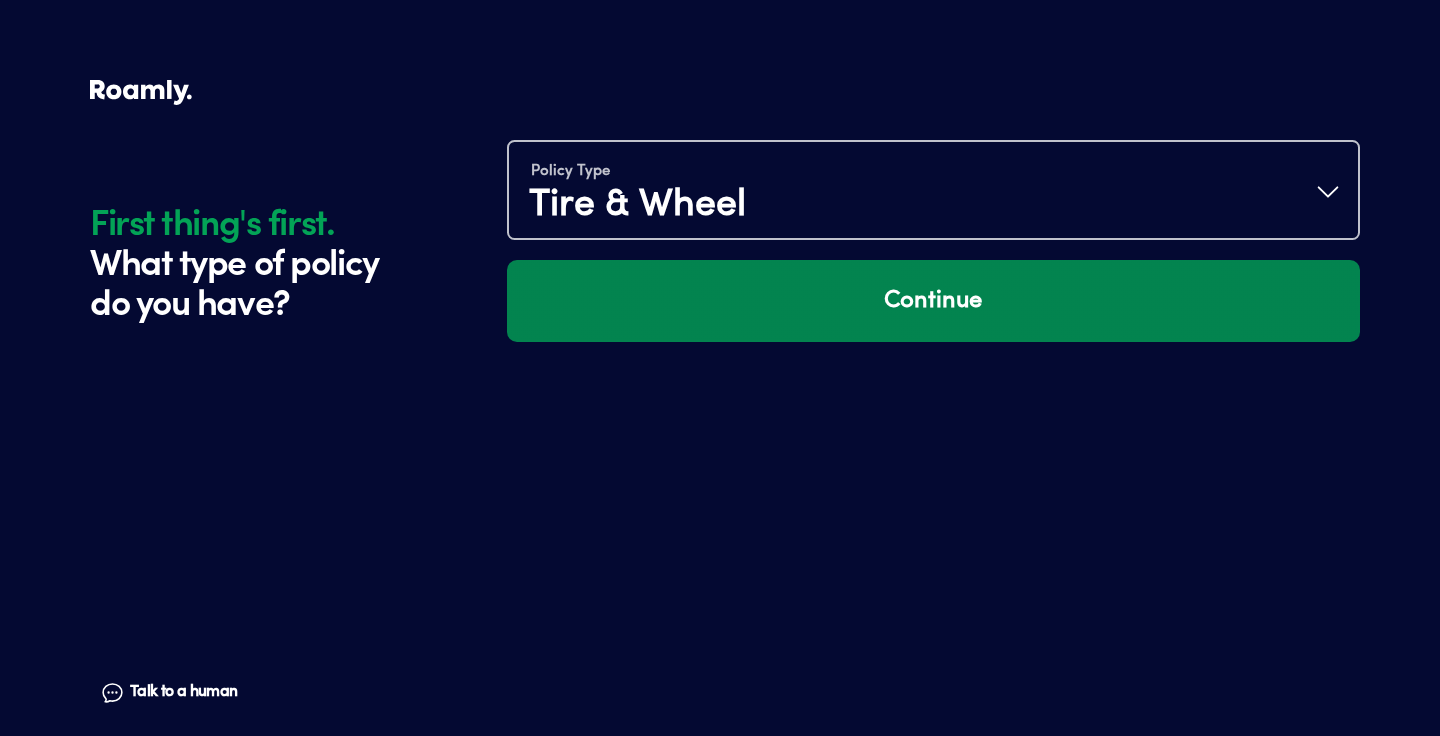 click on "Continue" at bounding box center [933, 301] 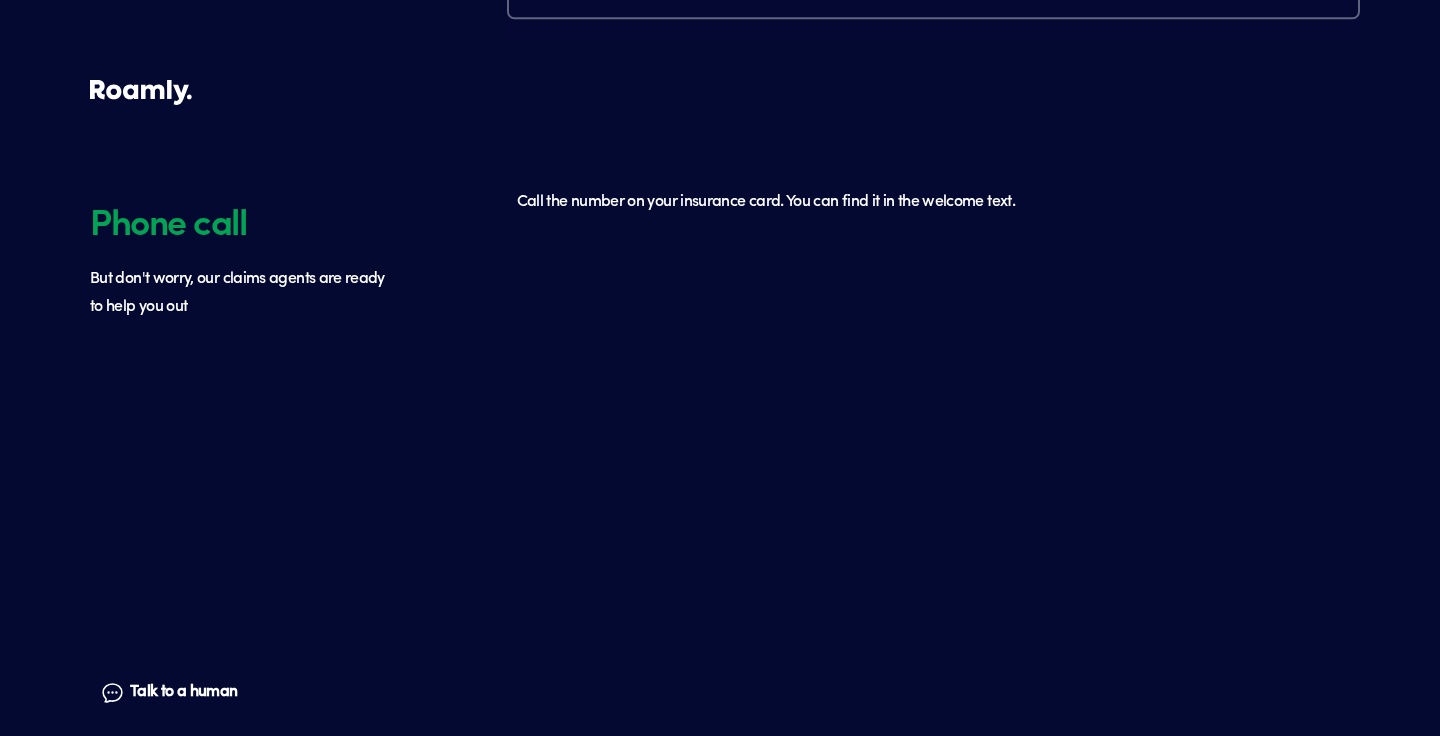 scroll, scrollTop: 263, scrollLeft: 0, axis: vertical 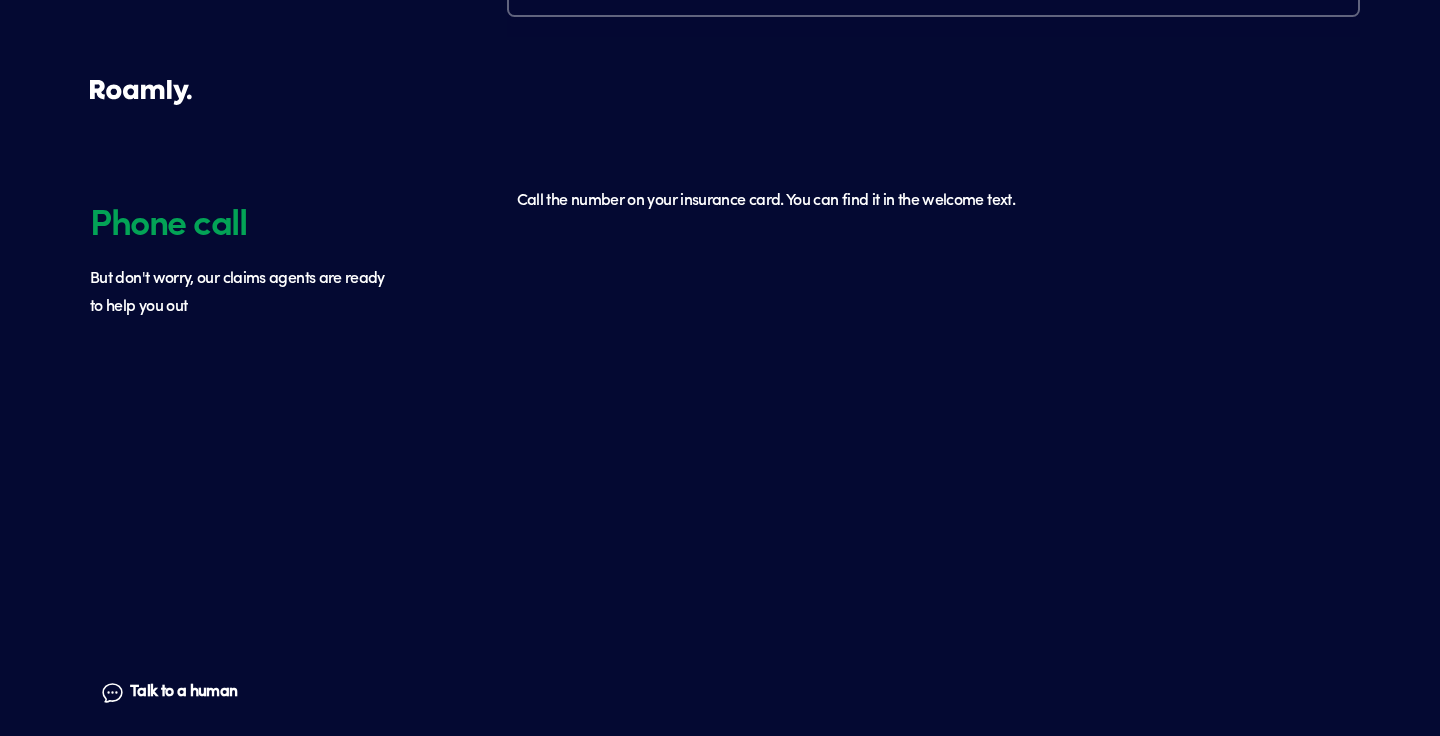 click on "Talk to a human" at bounding box center [183, 692] 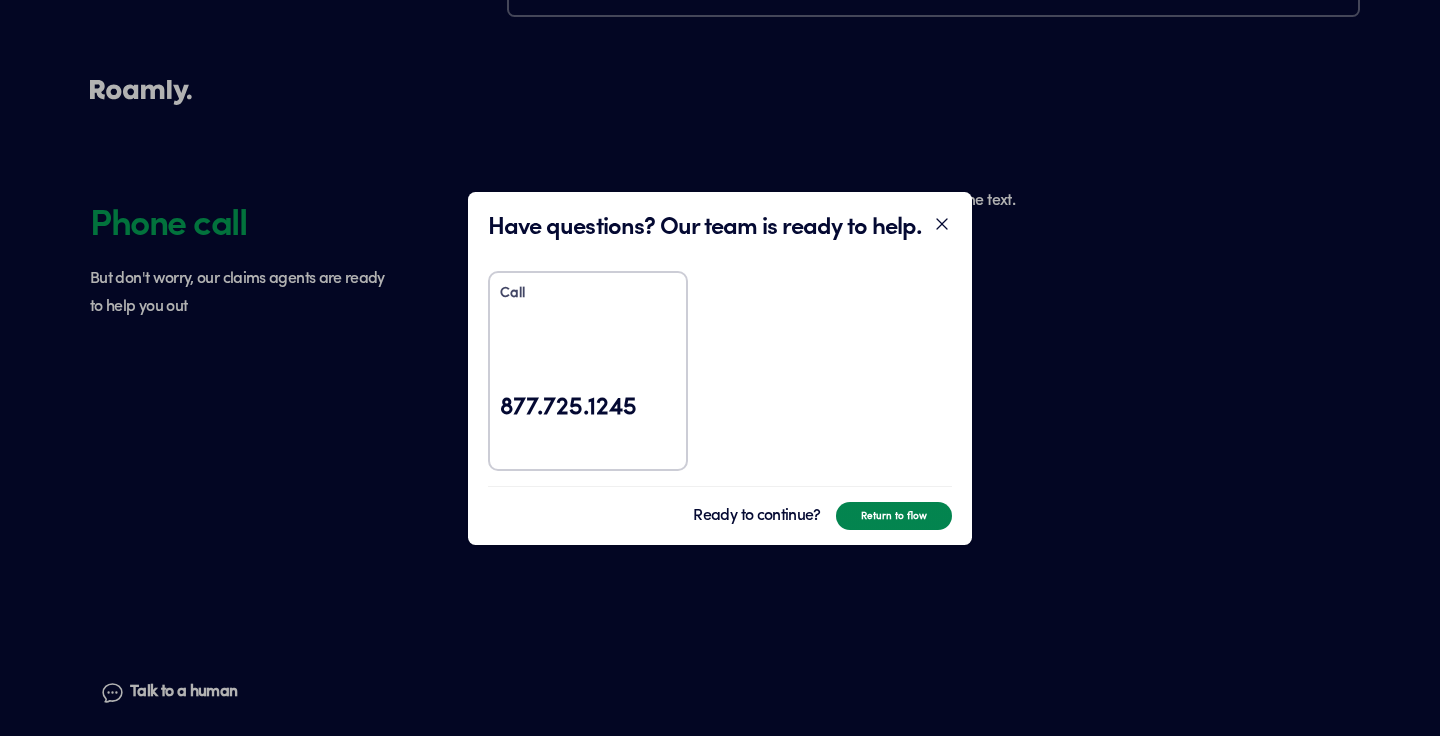 click on "Return to flow" at bounding box center [894, 516] 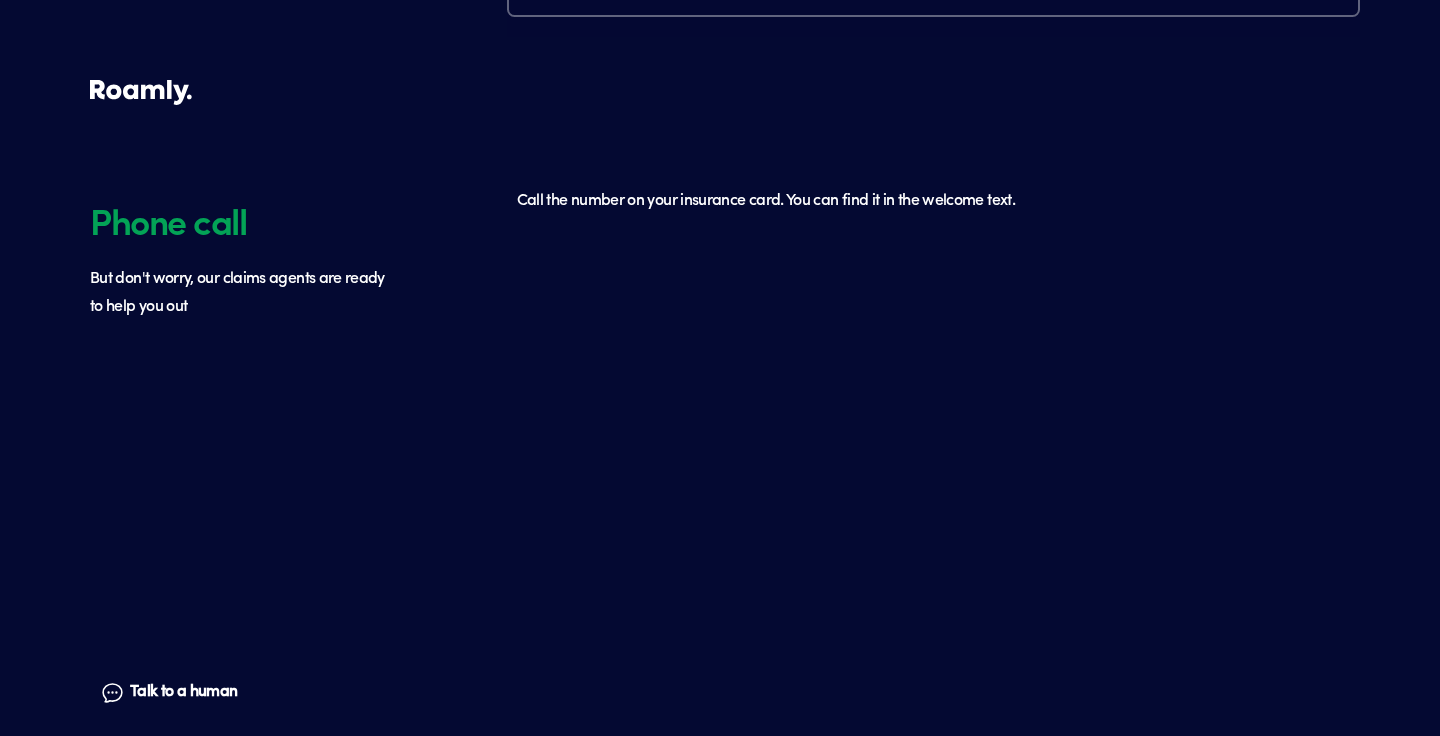 click on "Talk to a human" at bounding box center (183, 692) 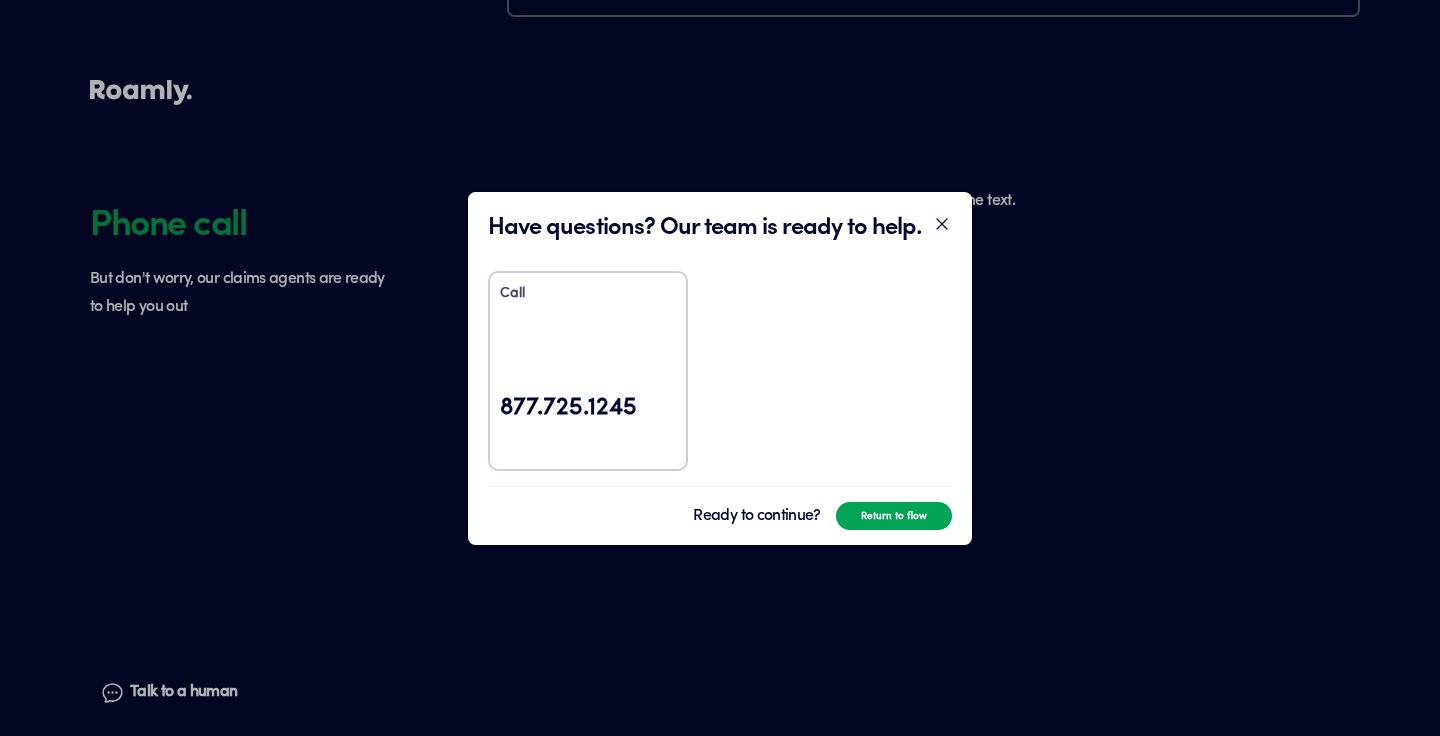 click 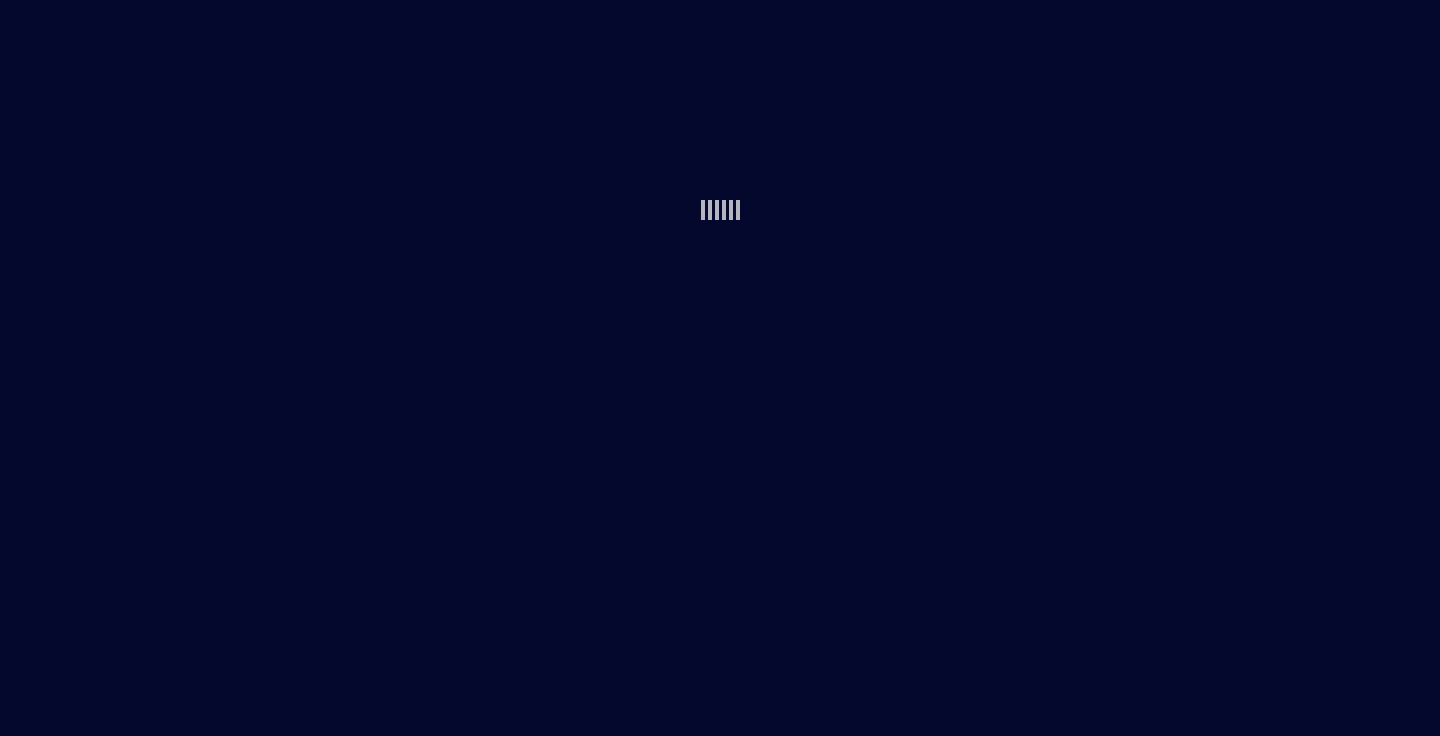 scroll, scrollTop: 0, scrollLeft: 0, axis: both 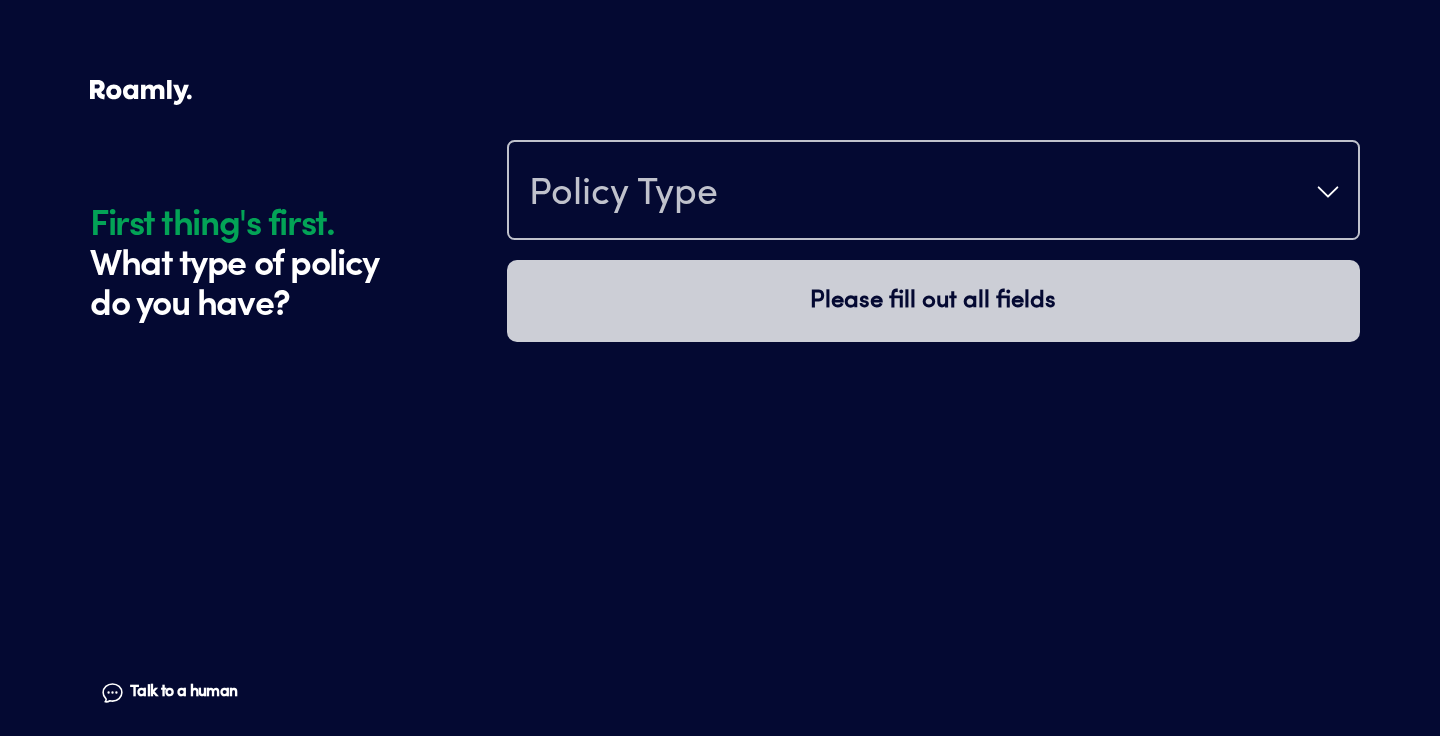 click on "Policy Type" at bounding box center [933, 192] 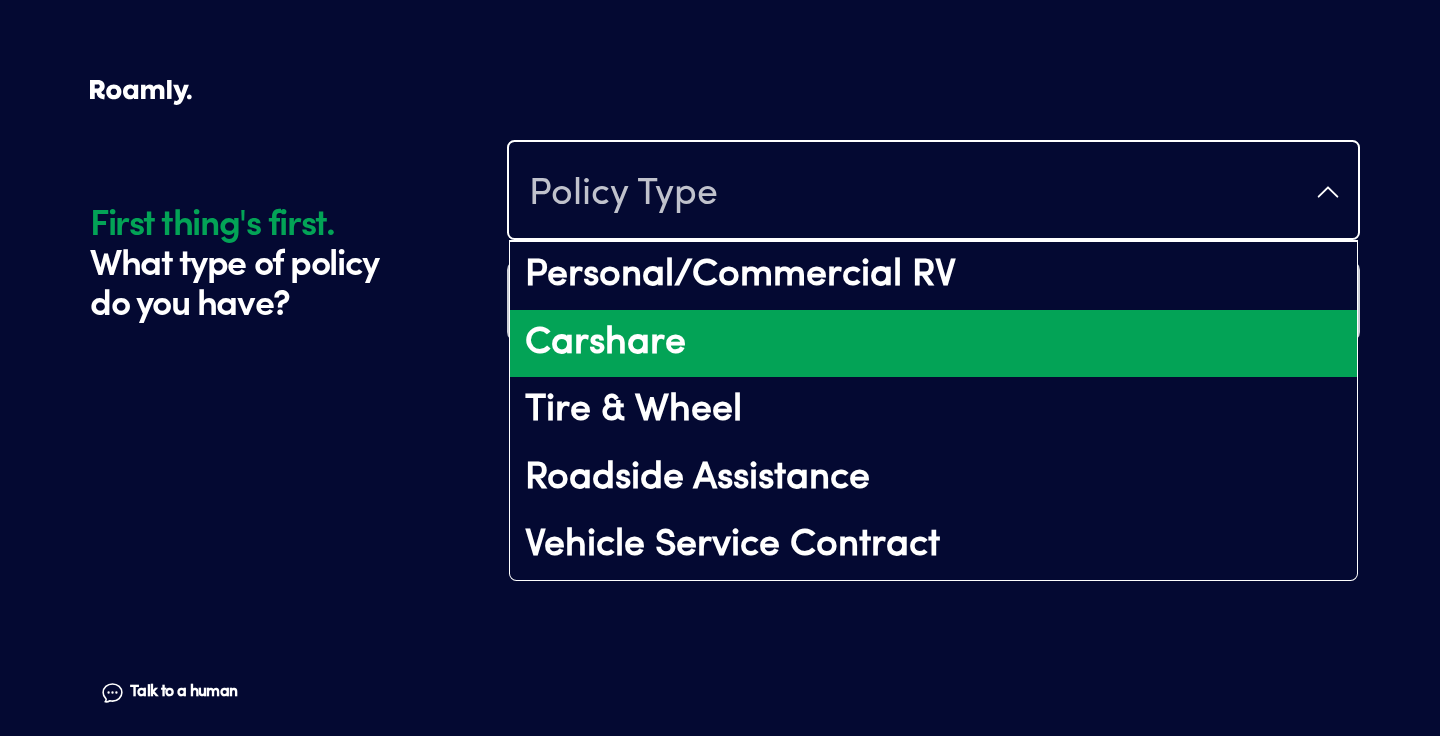 click on "Carshare" at bounding box center [933, 344] 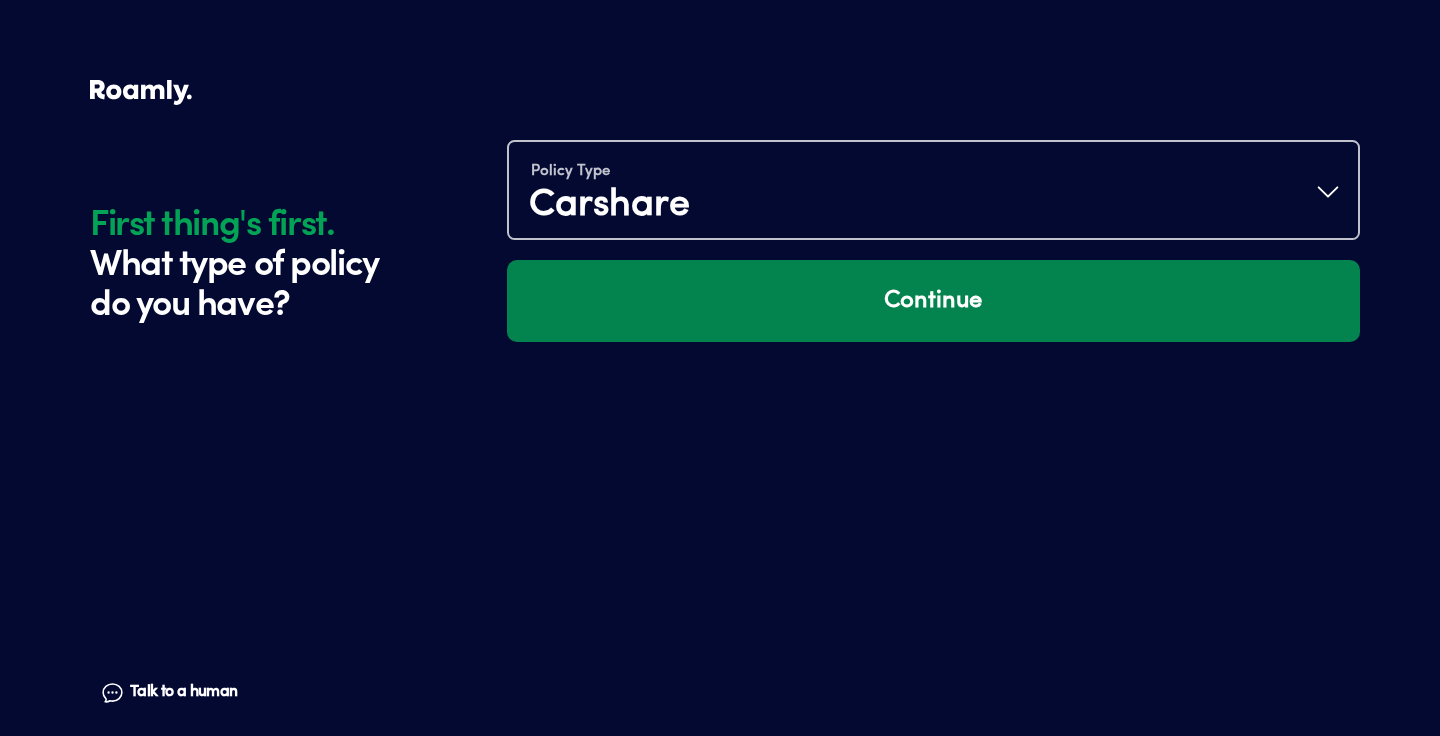 click on "Continue" at bounding box center (933, 301) 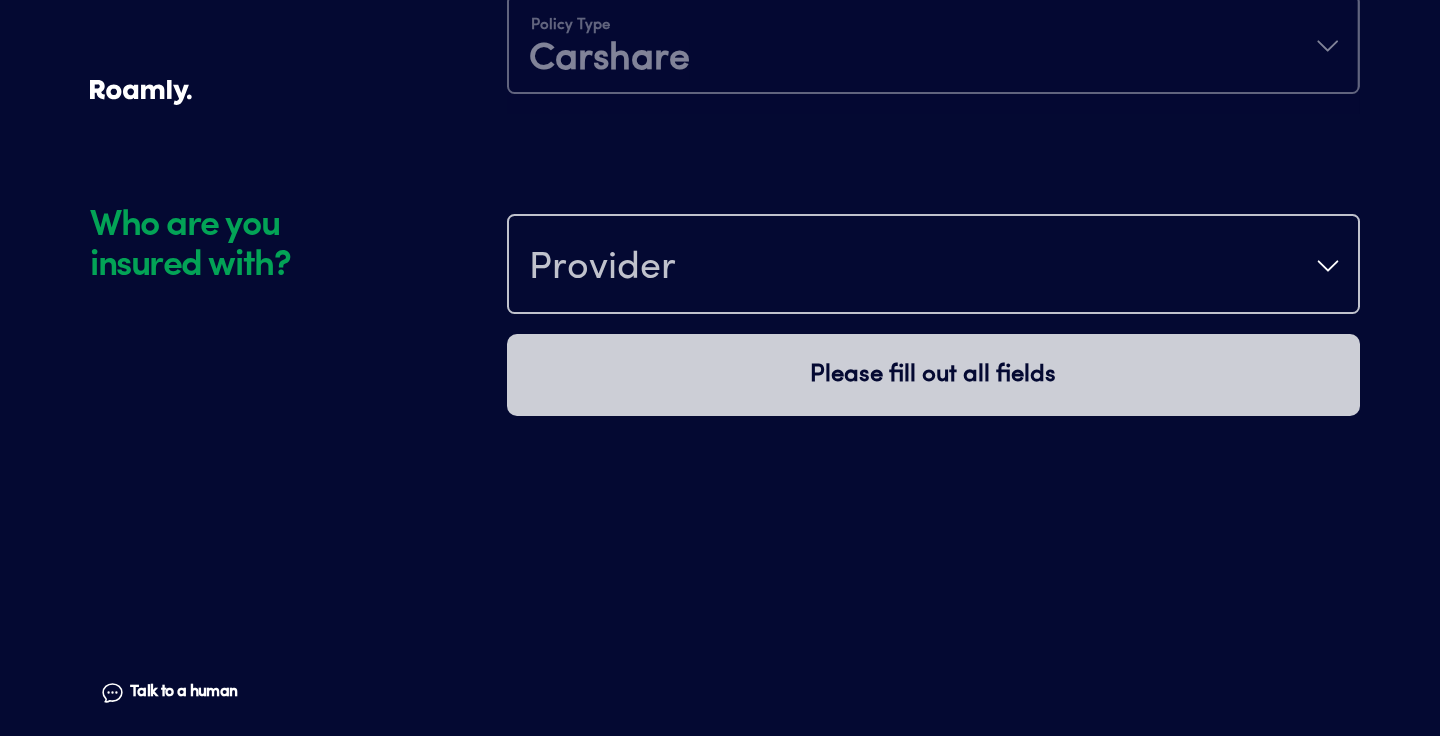 scroll, scrollTop: 263, scrollLeft: 0, axis: vertical 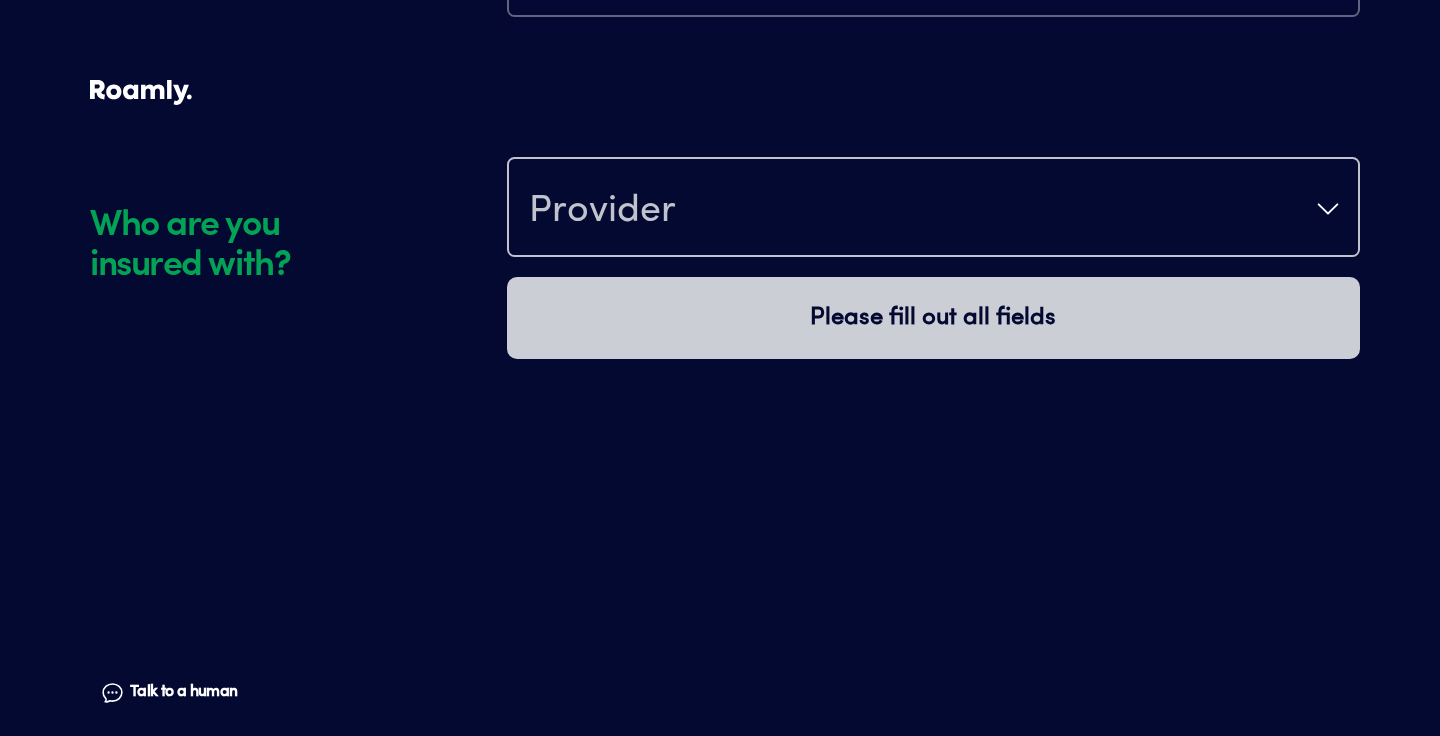 click on "Provider" at bounding box center [933, 209] 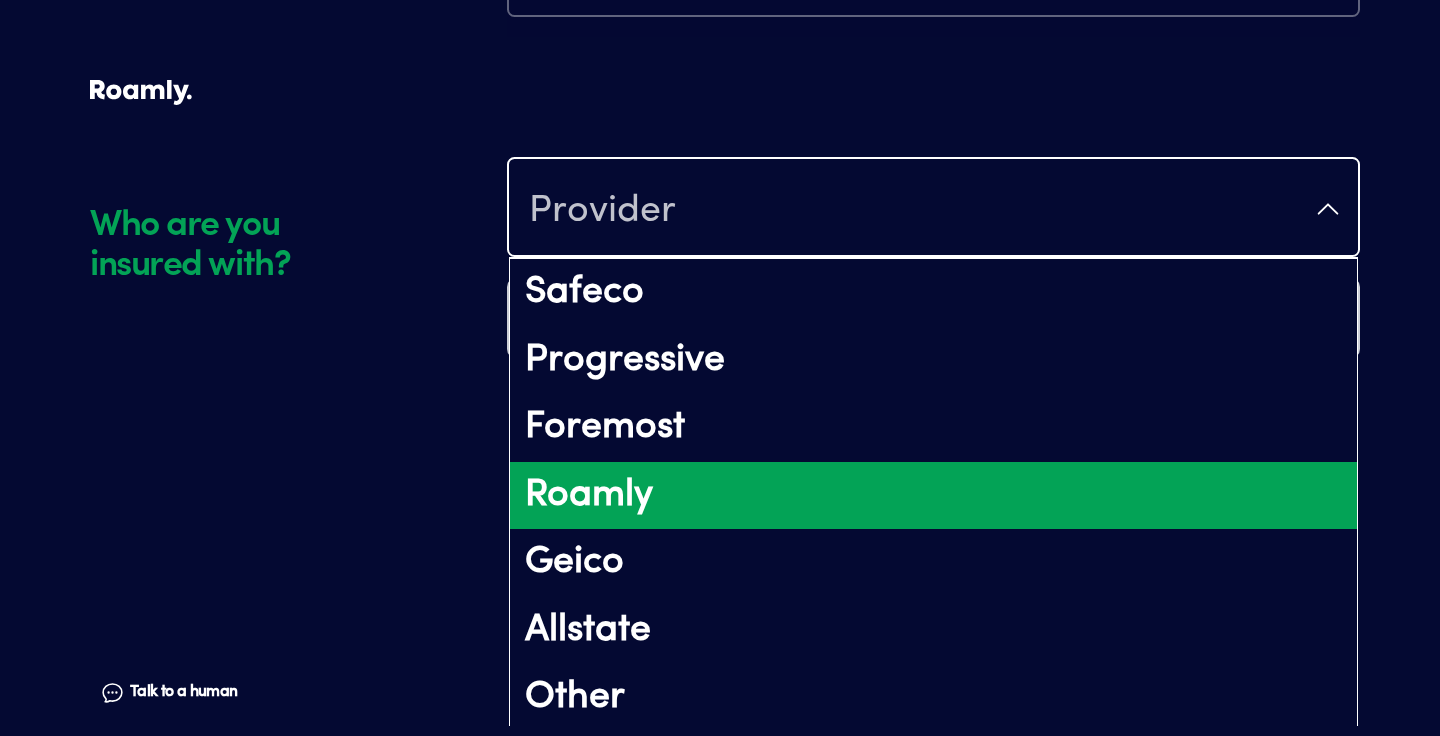 click on "Roamly" at bounding box center (933, 496) 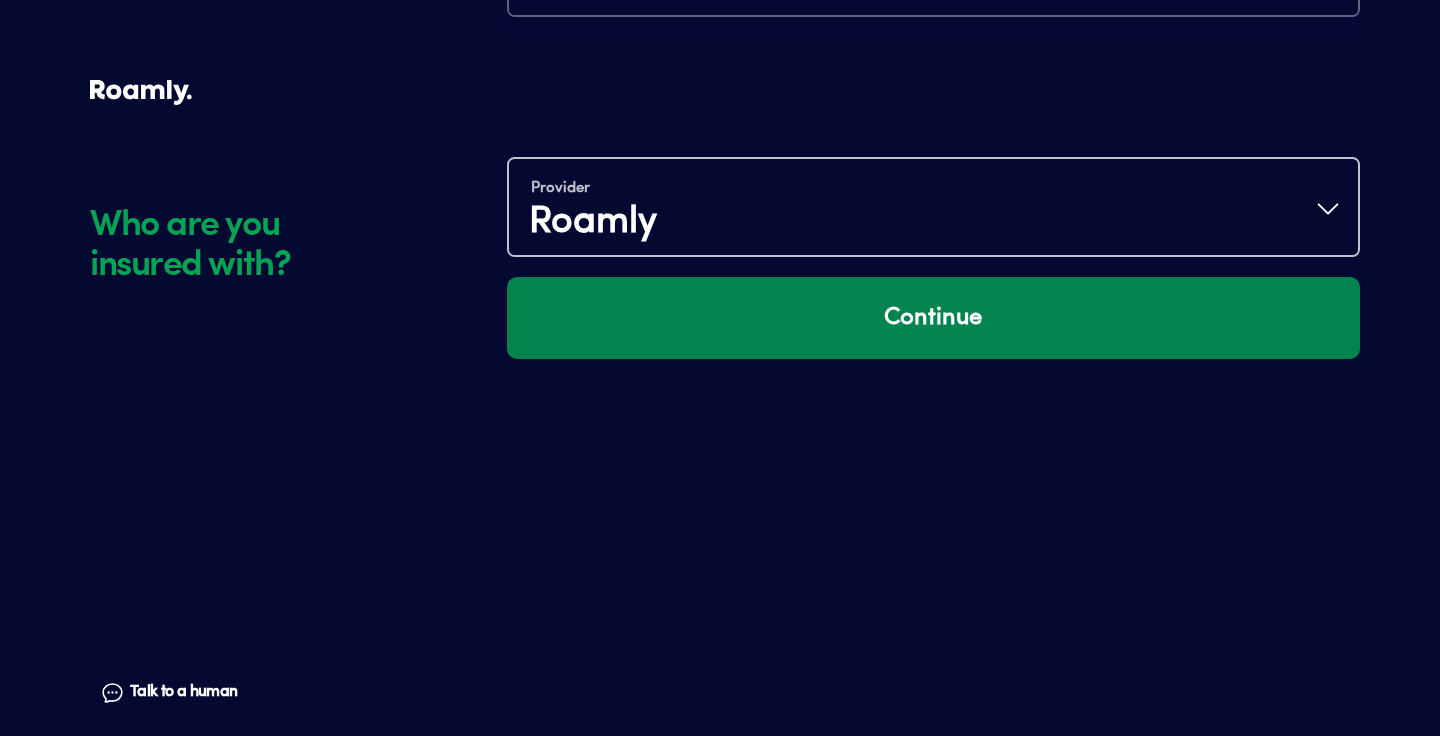 click on "Continue" at bounding box center [933, 318] 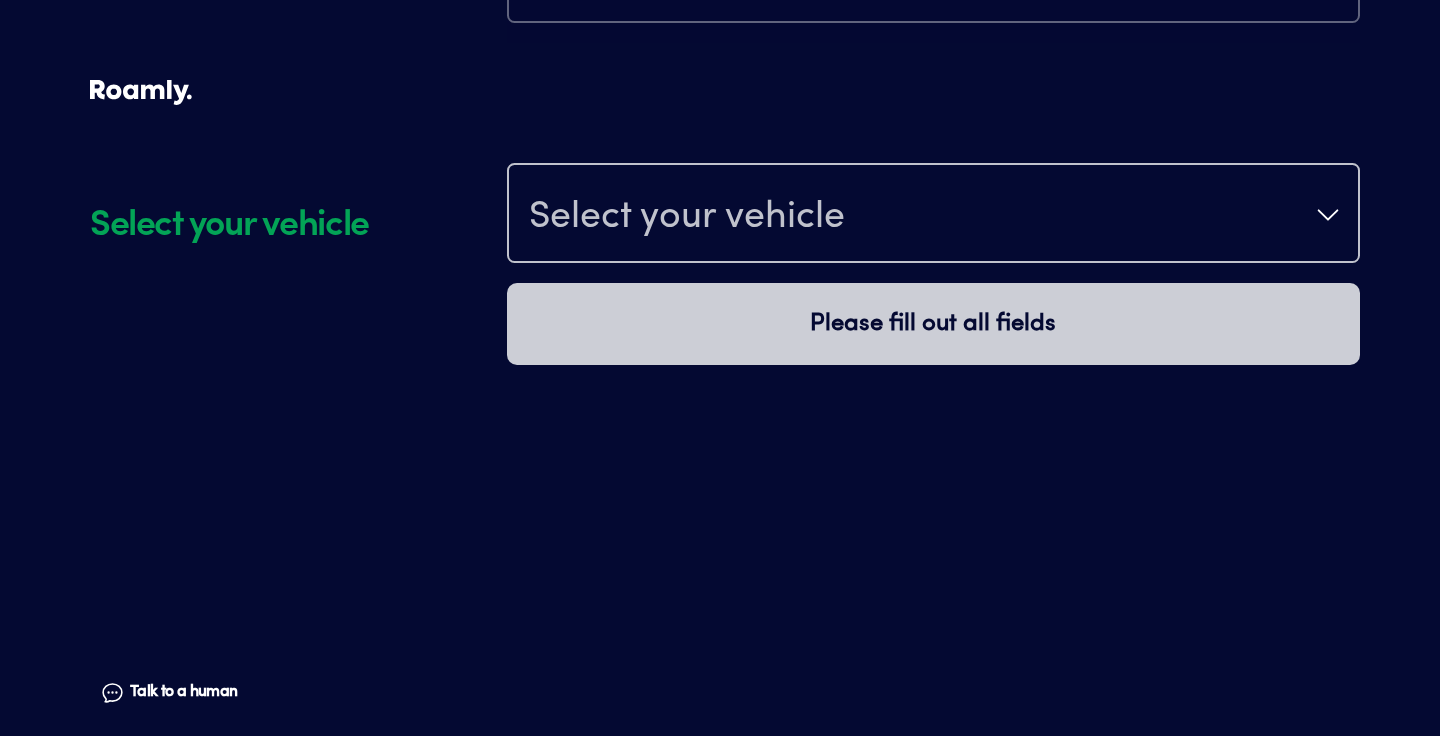 scroll, scrollTop: 1037, scrollLeft: 0, axis: vertical 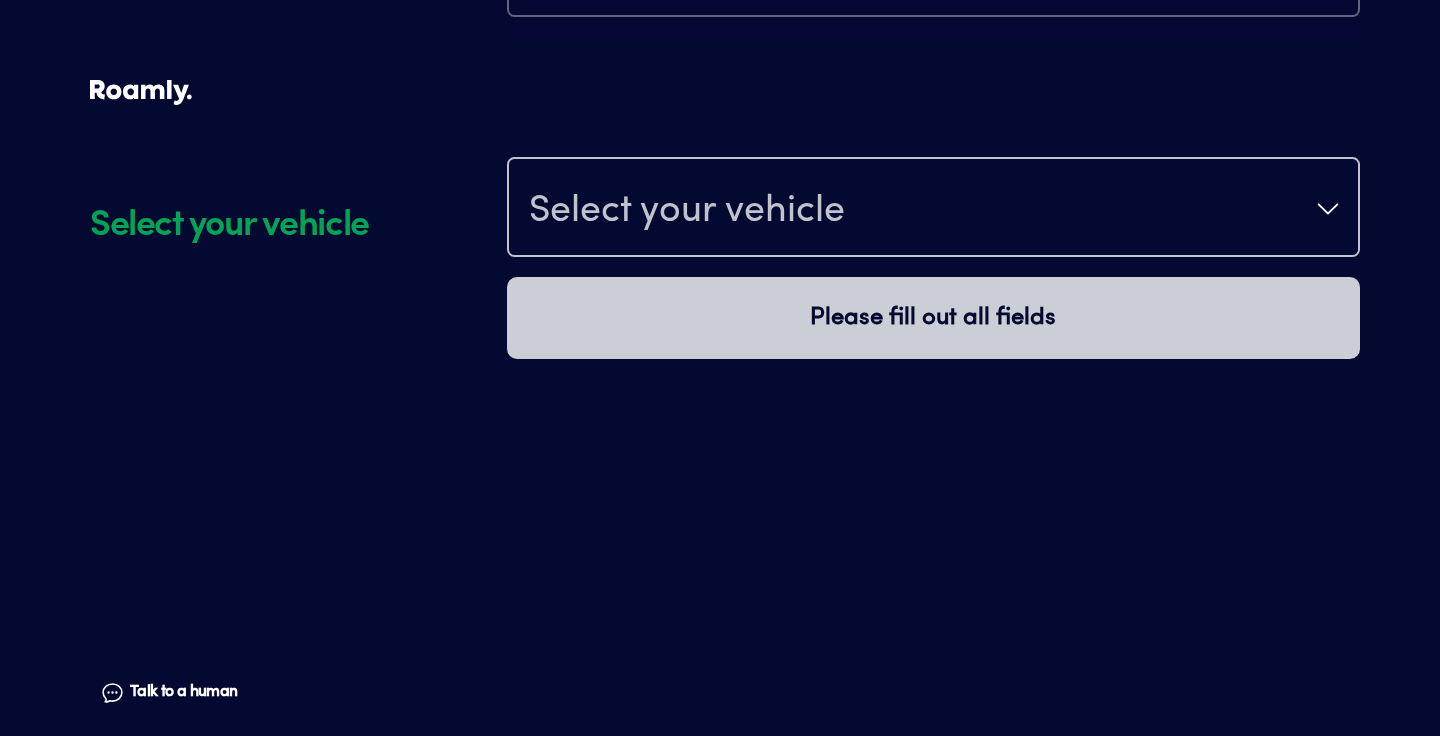 click on "Select your vehicle" at bounding box center (687, 211) 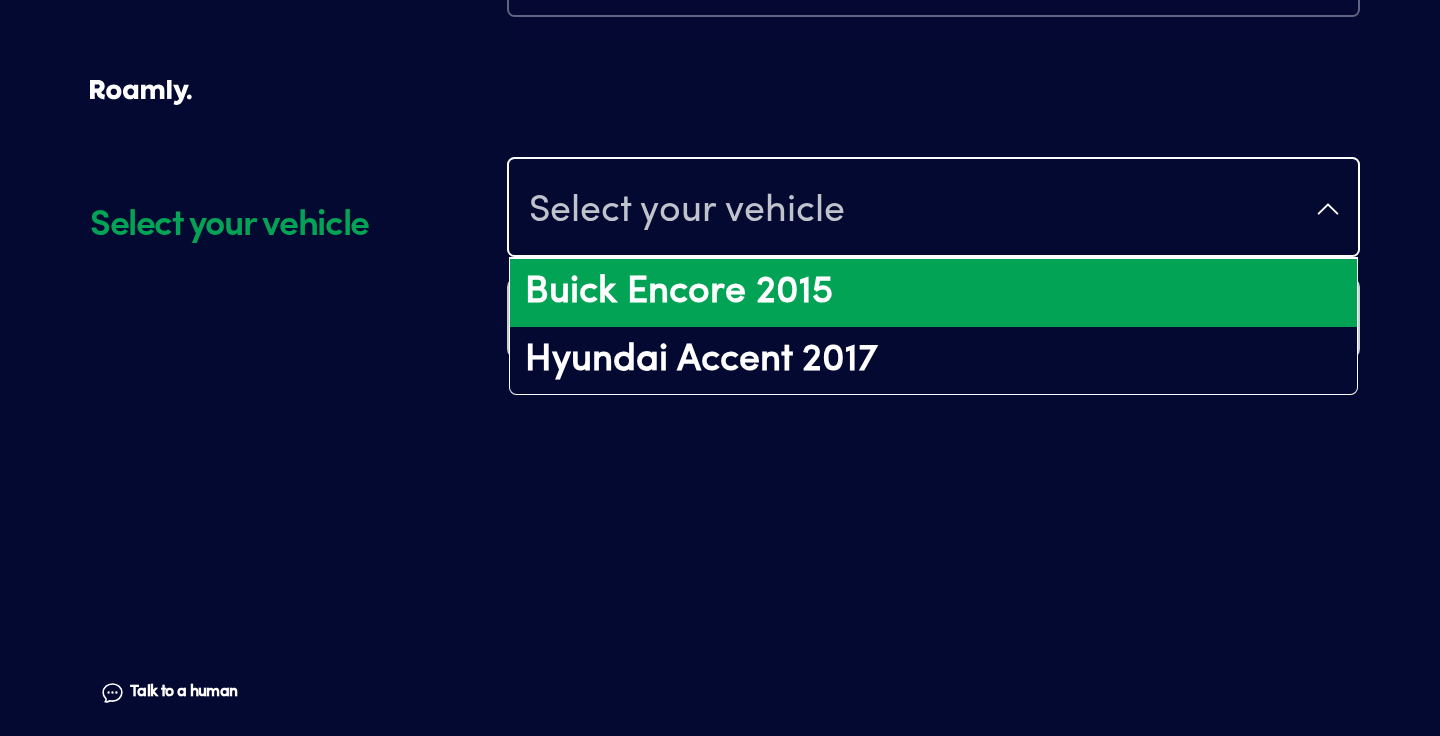 click on "Buick Encore 2015" at bounding box center [933, 293] 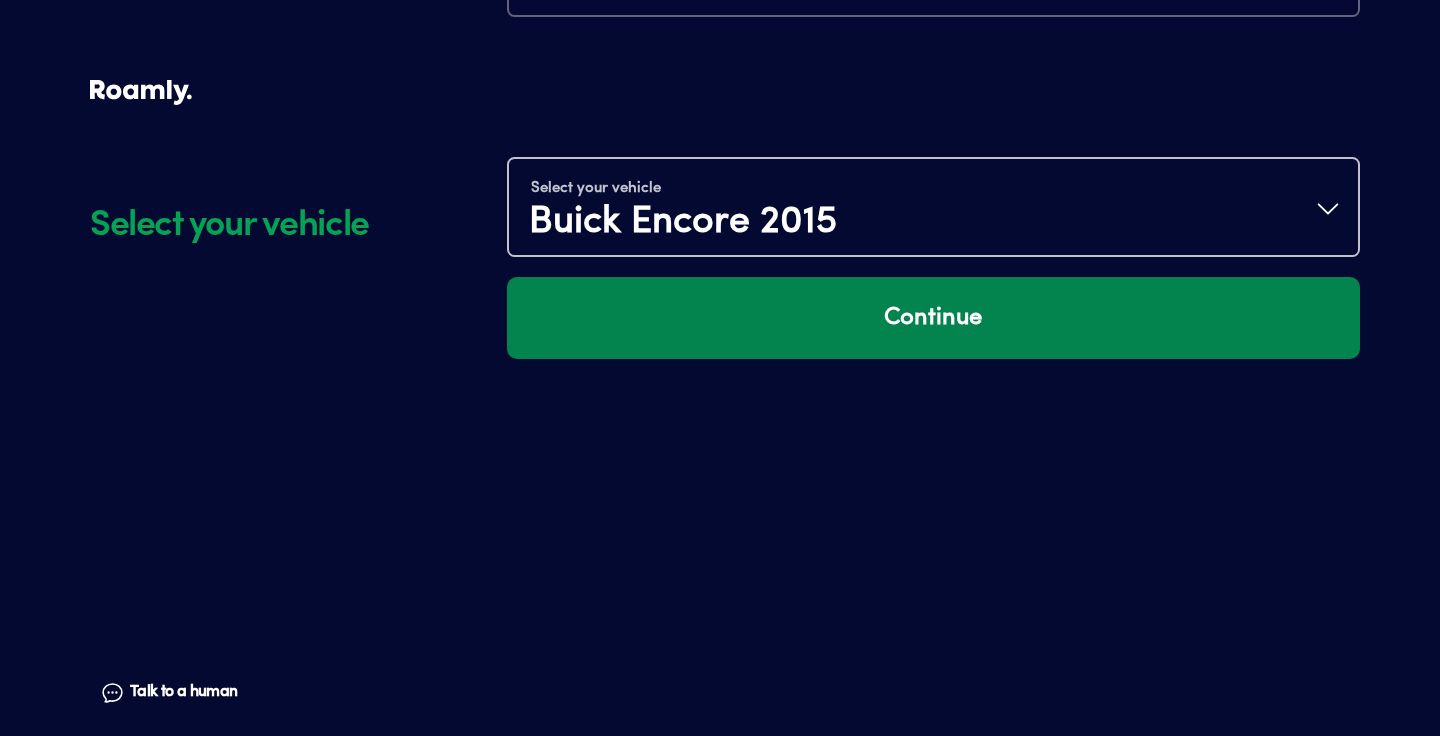 click on "Continue" at bounding box center [933, 318] 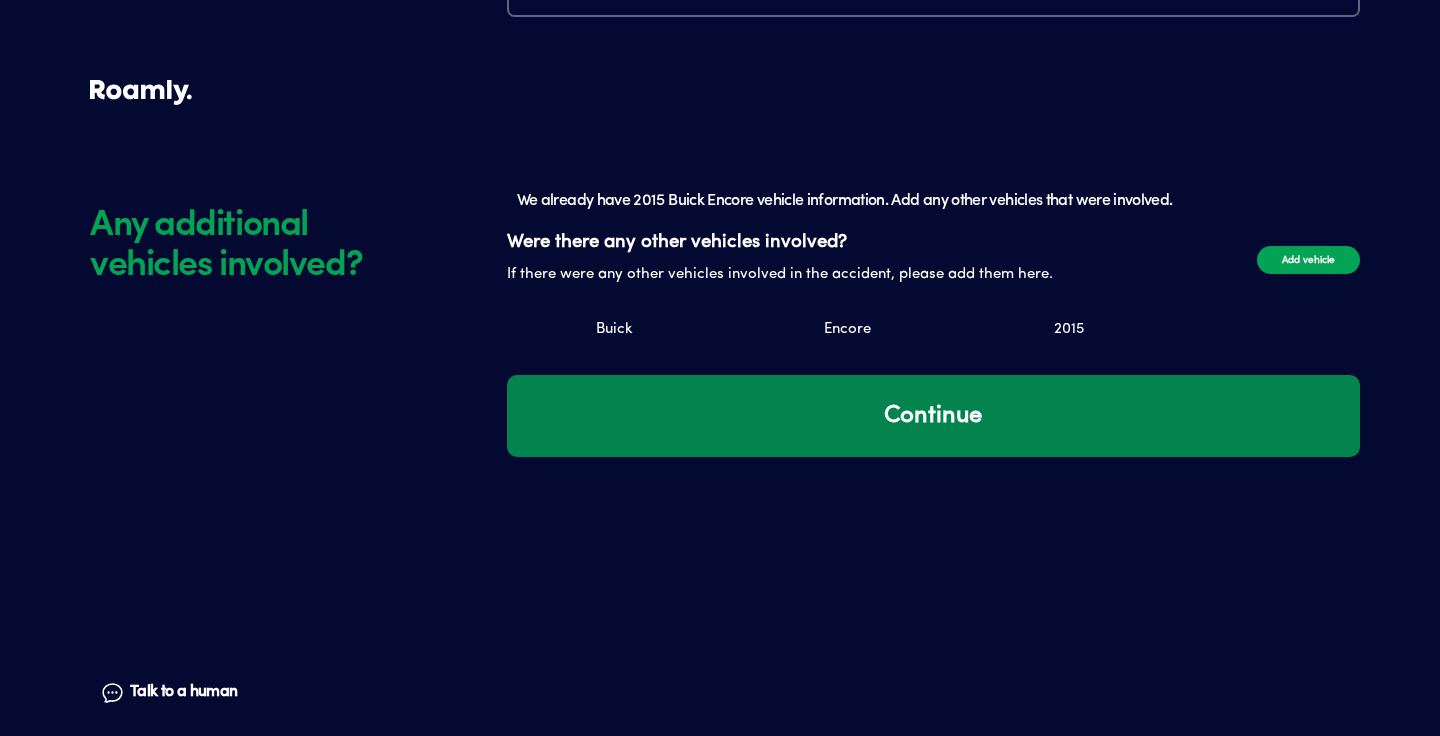 click on "Continue" at bounding box center (933, 416) 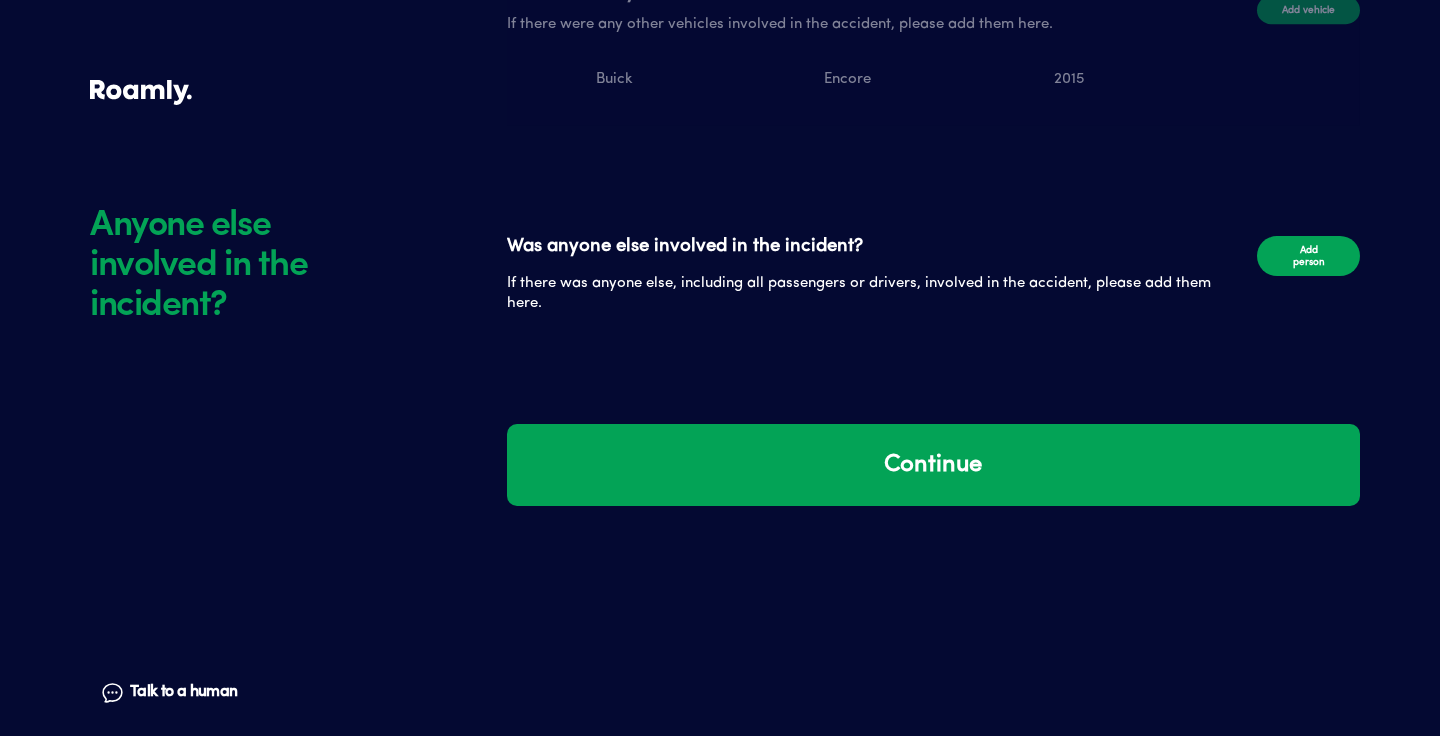 scroll, scrollTop: 1415, scrollLeft: 0, axis: vertical 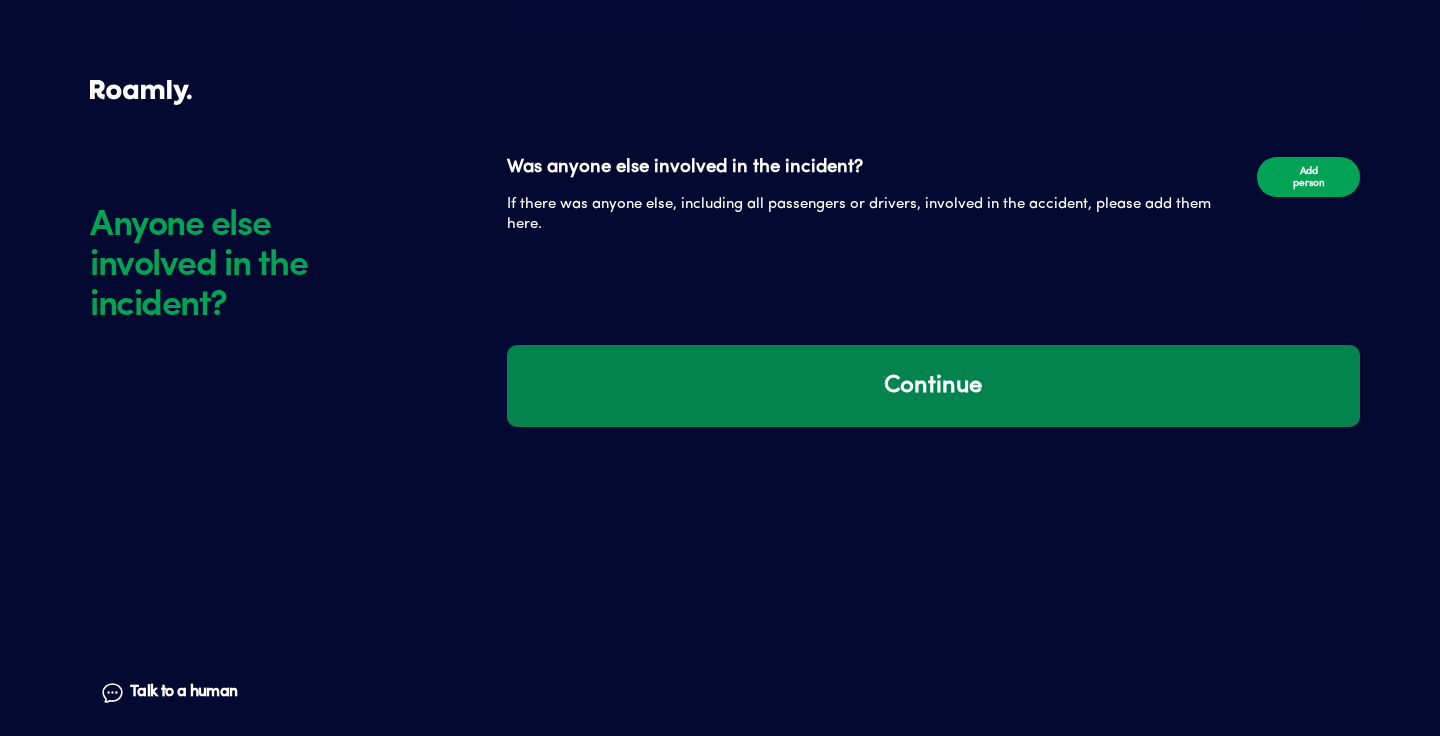 click on "Continue" at bounding box center (933, 386) 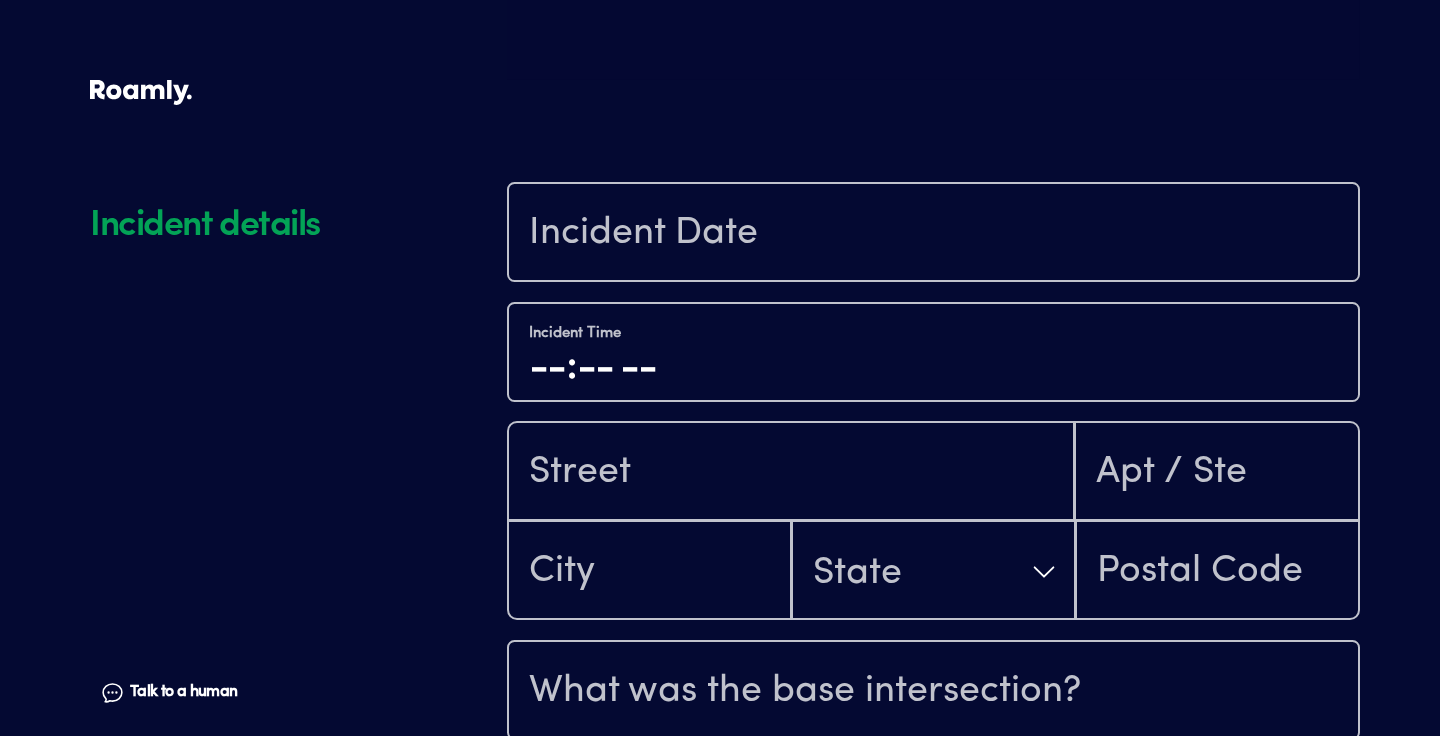 scroll, scrollTop: 1799, scrollLeft: 0, axis: vertical 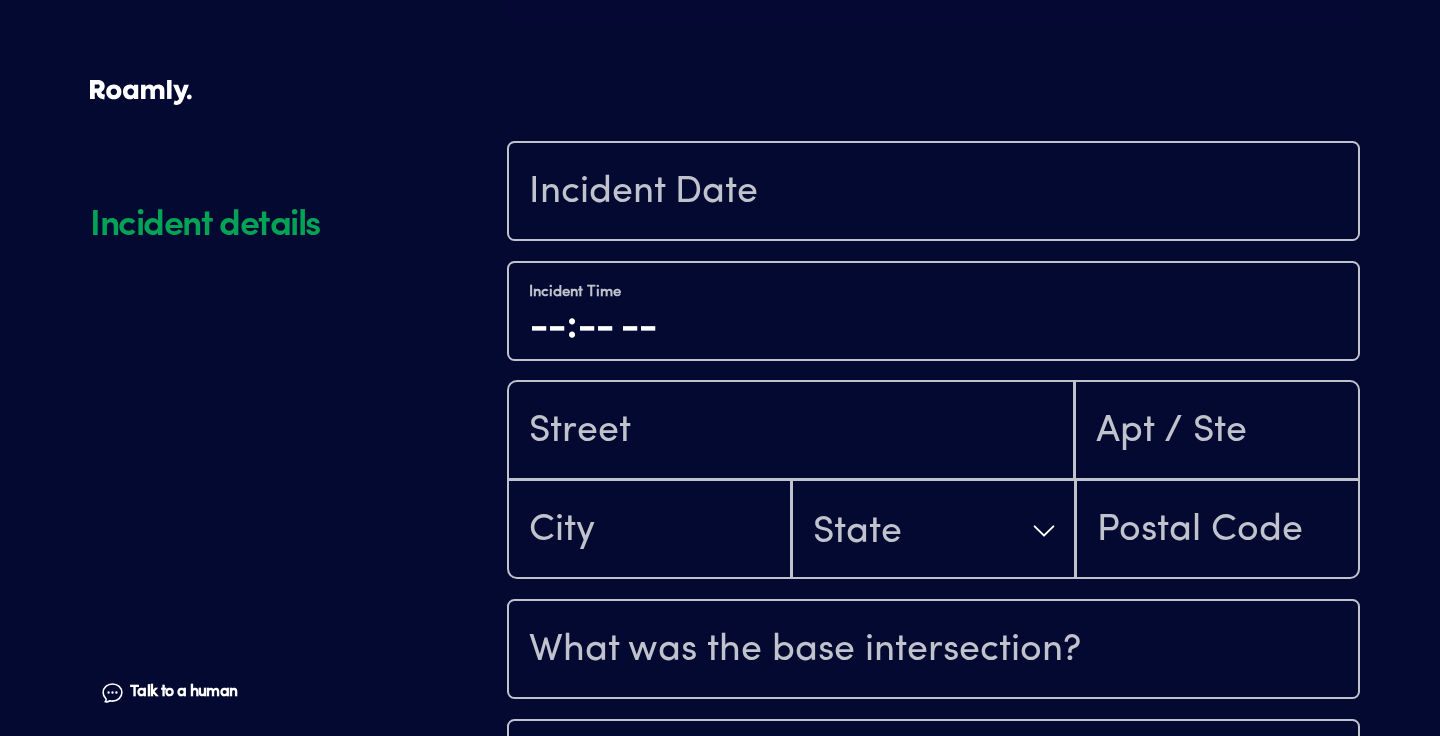 click on "Incident details Talk to a human Chat" at bounding box center (293, -424) 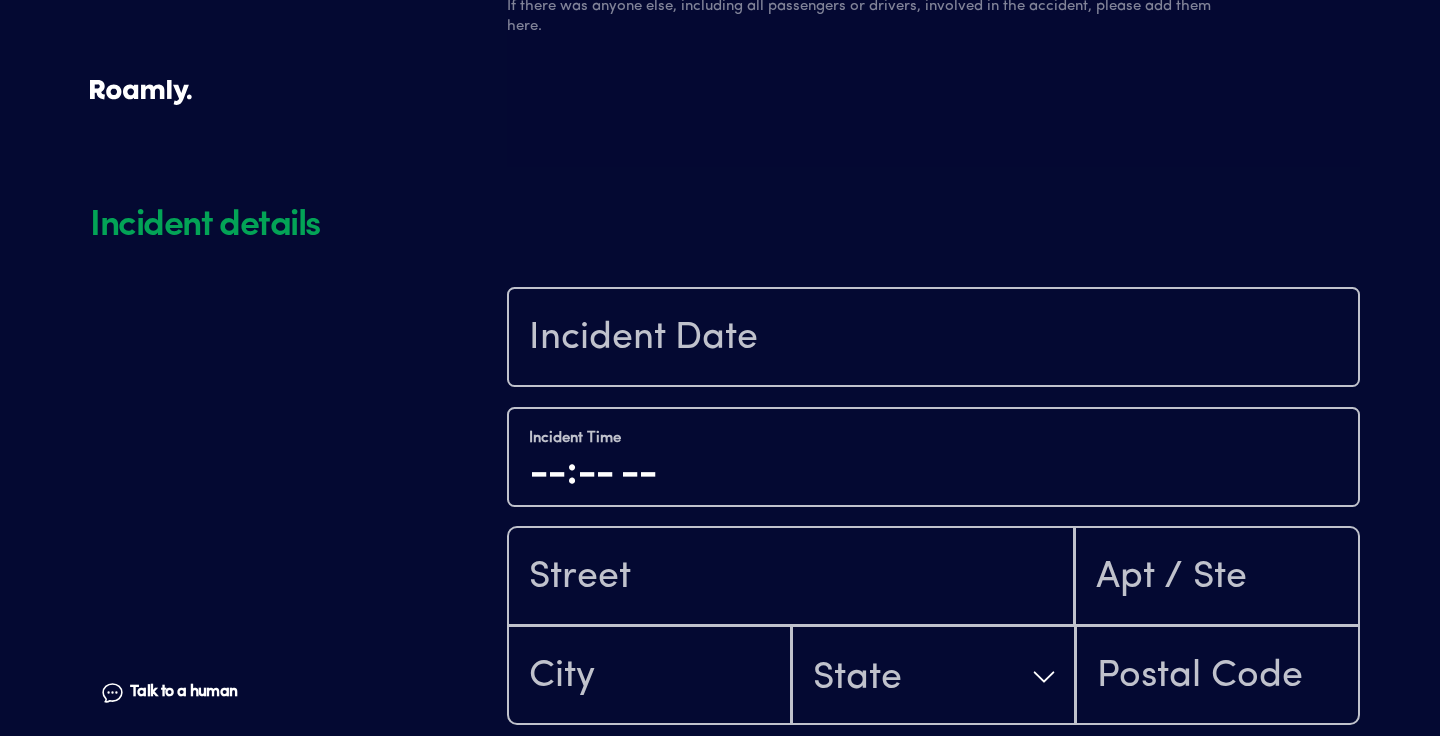 scroll, scrollTop: 1613, scrollLeft: 0, axis: vertical 